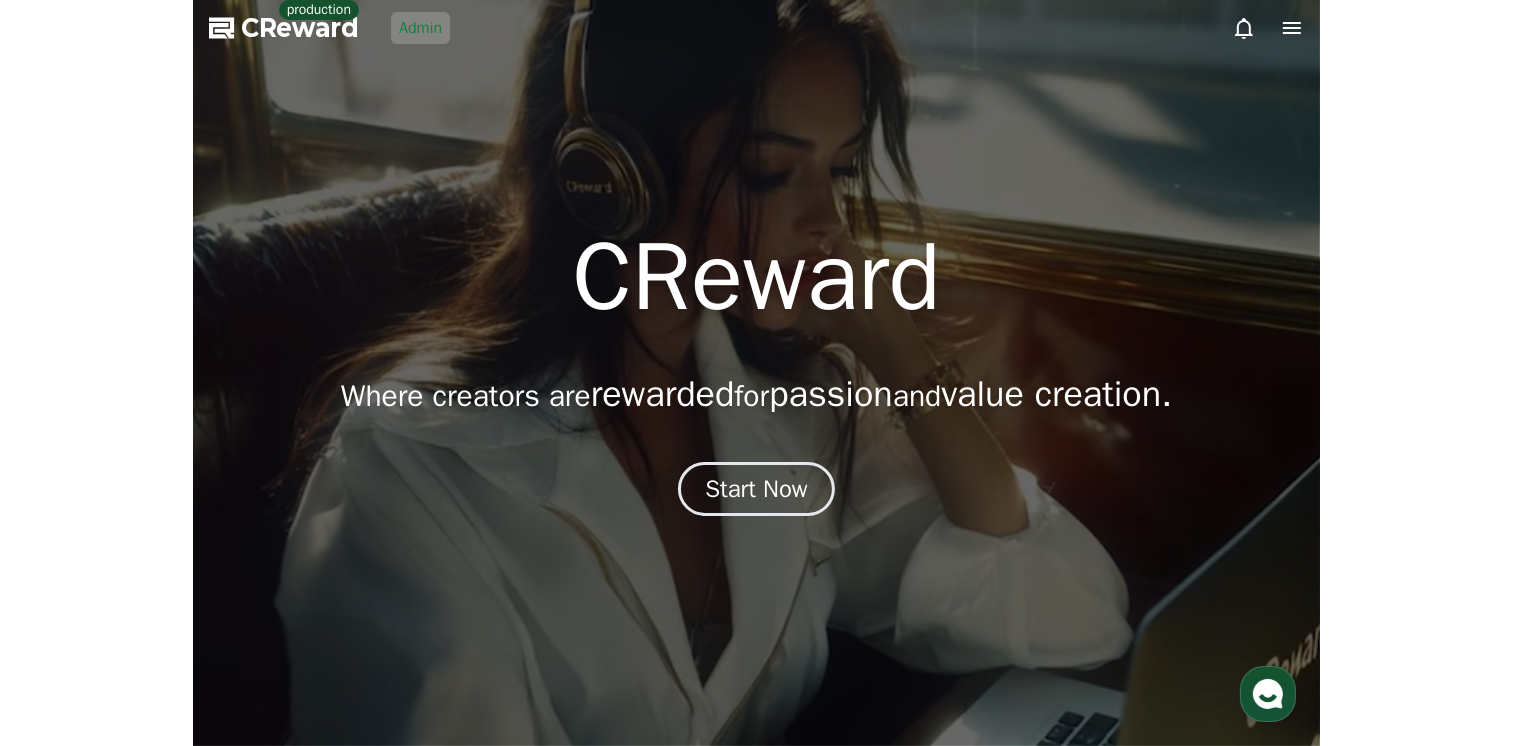 scroll, scrollTop: 0, scrollLeft: 0, axis: both 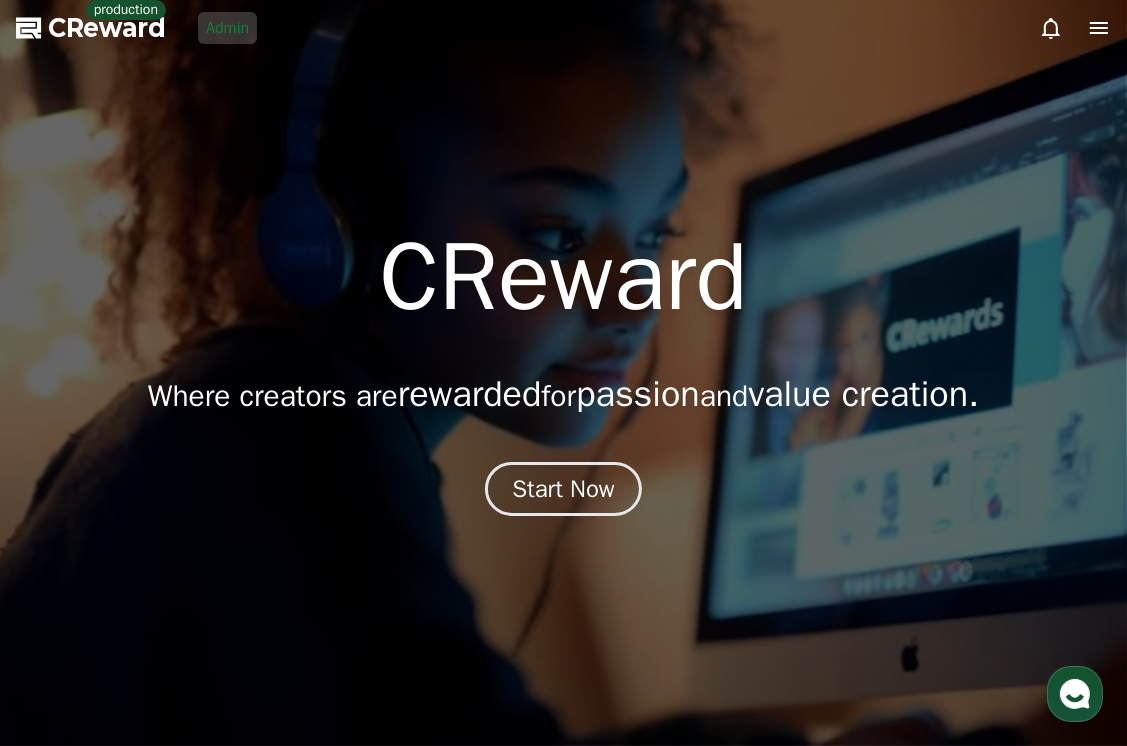 drag, startPoint x: 230, startPoint y: 24, endPoint x: 398, endPoint y: 1, distance: 169.5671 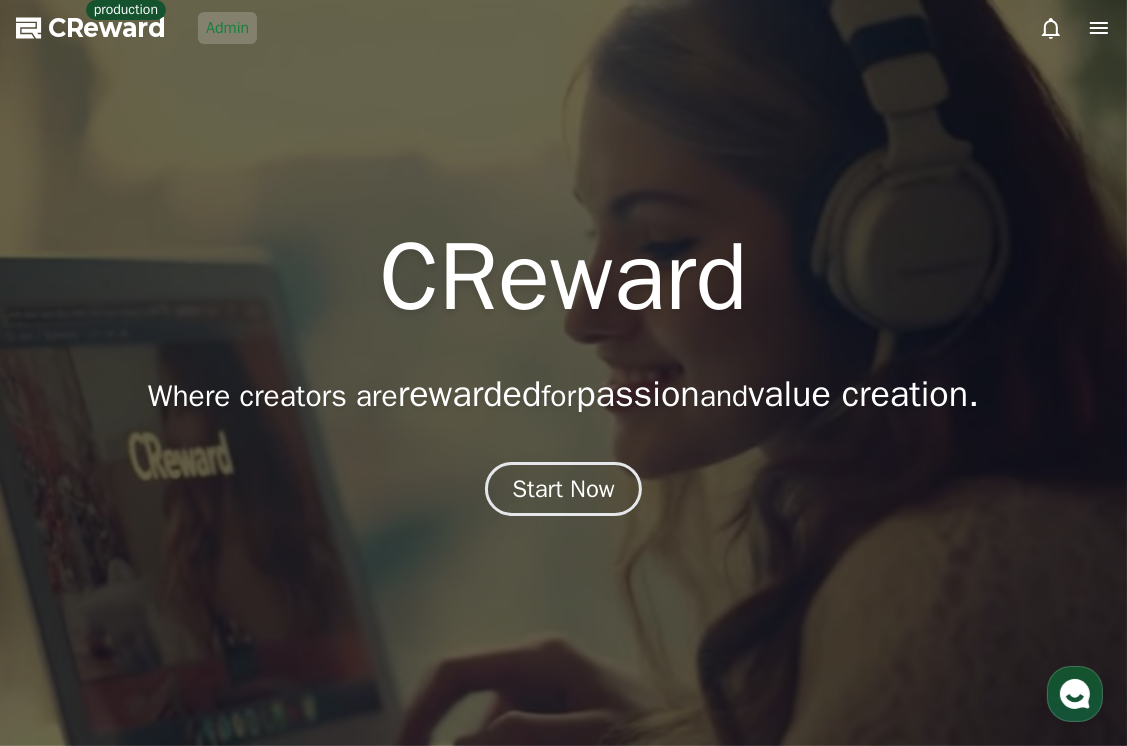 click on "Admin" at bounding box center (227, 28) 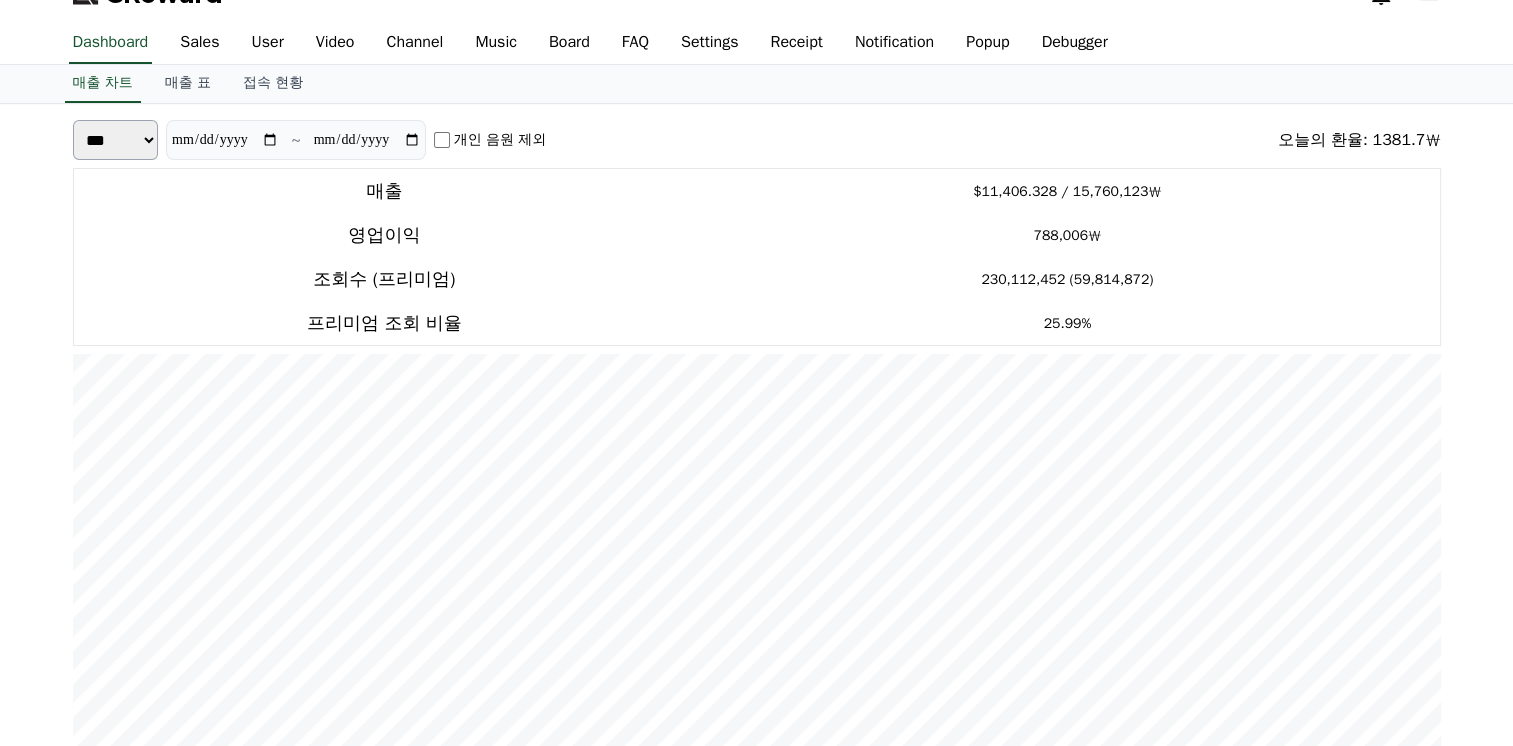 scroll, scrollTop: 0, scrollLeft: 0, axis: both 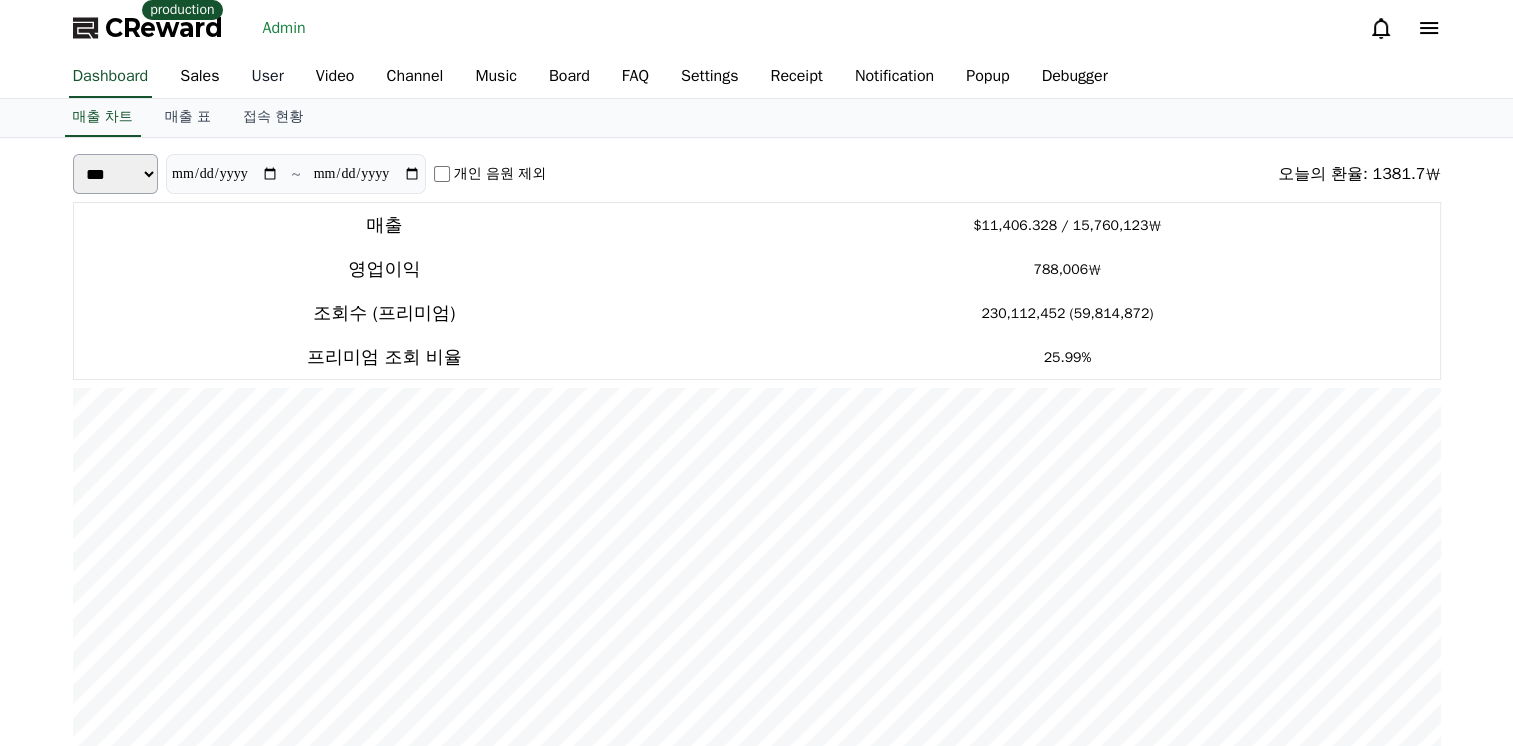 click on "User" at bounding box center [268, 77] 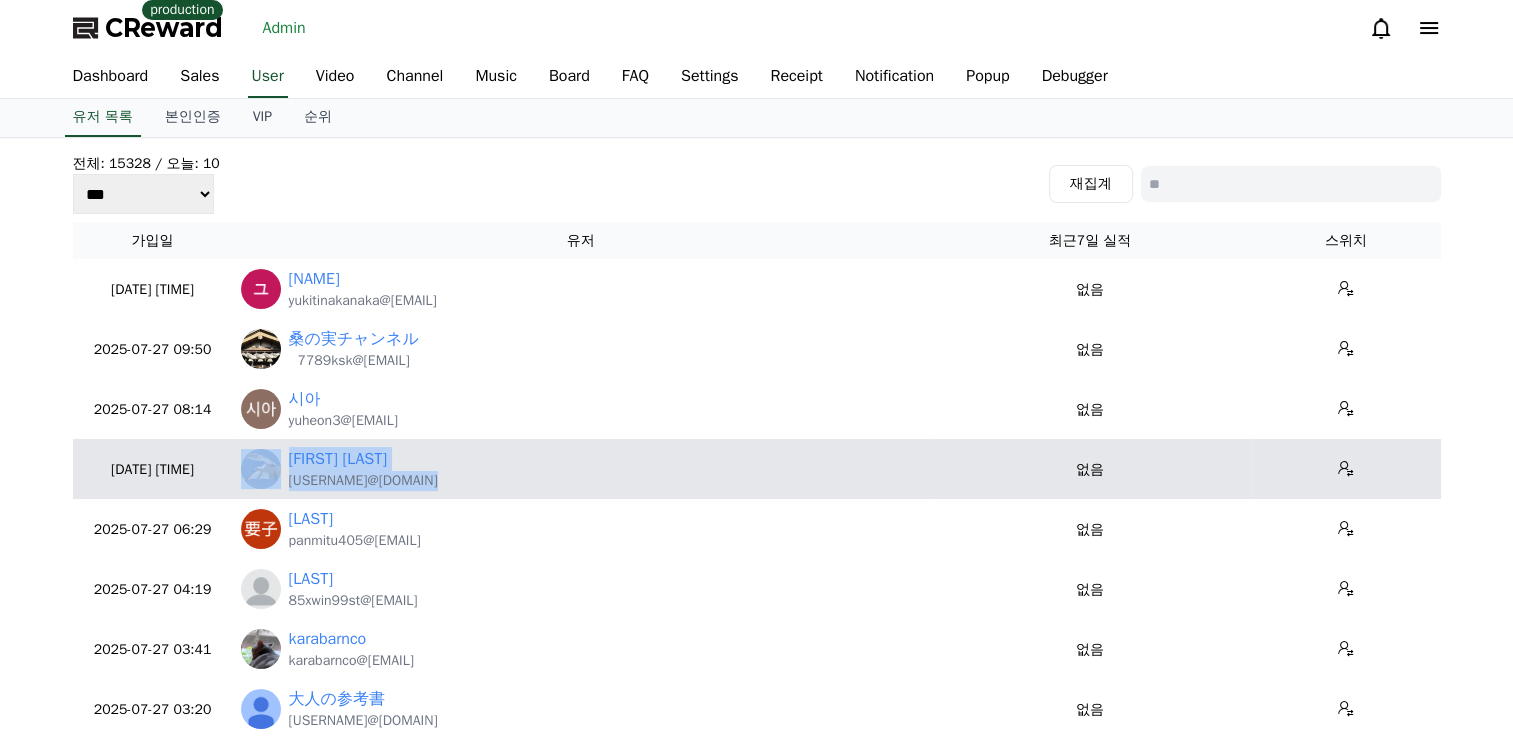 drag, startPoint x: 440, startPoint y: 479, endPoint x: 276, endPoint y: 490, distance: 164.36848 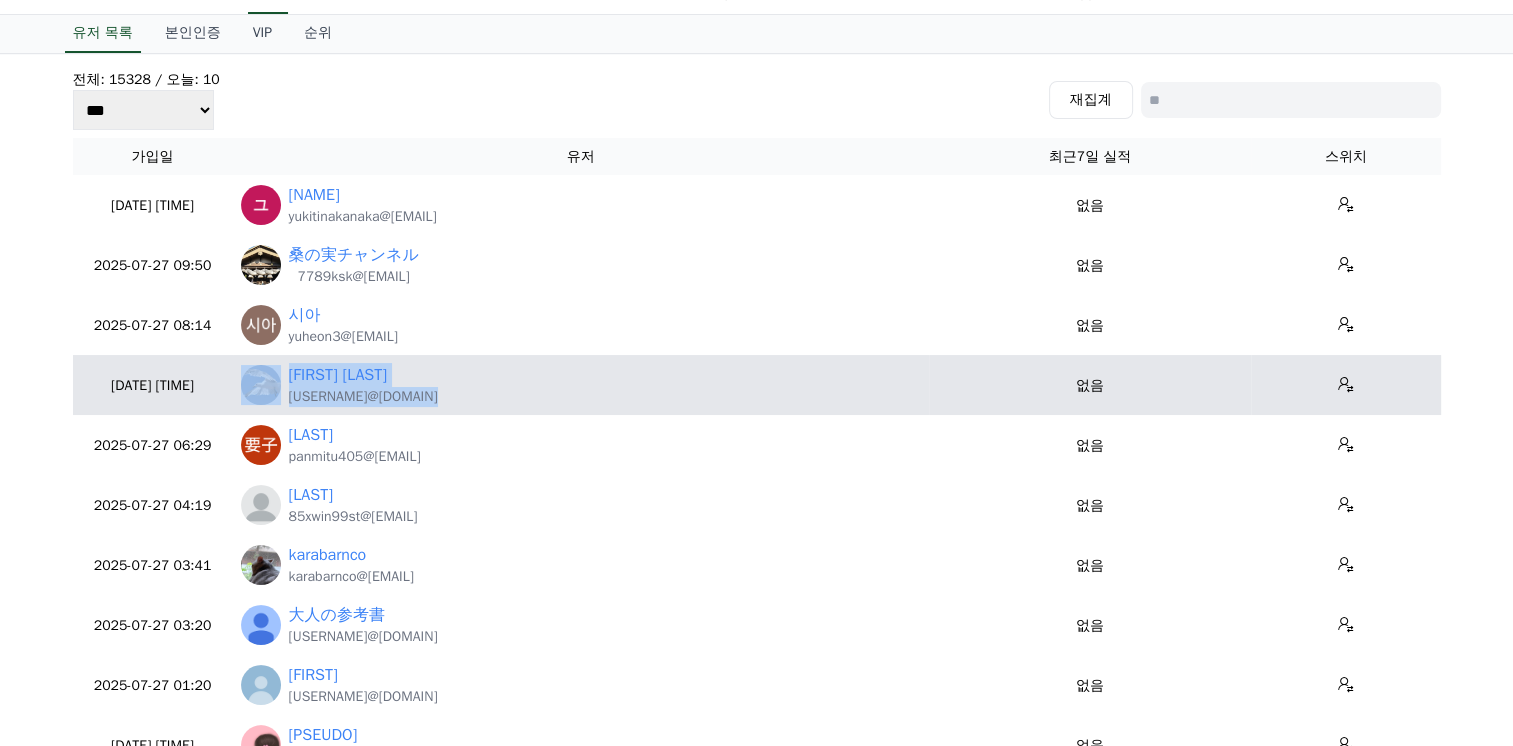 scroll, scrollTop: 200, scrollLeft: 0, axis: vertical 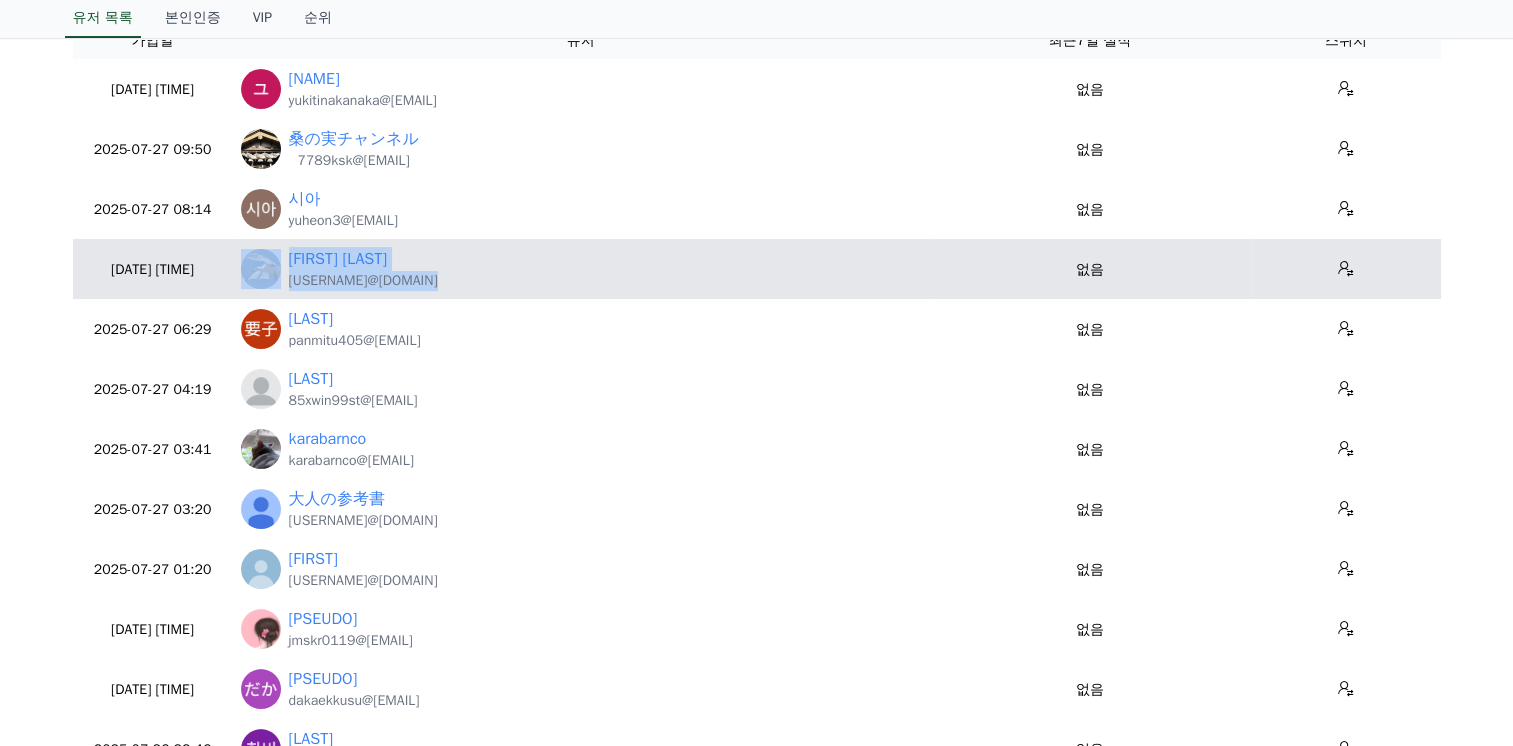 click on "[FIRST] [USERNAME]@[DOMAIN]" at bounding box center [581, 269] 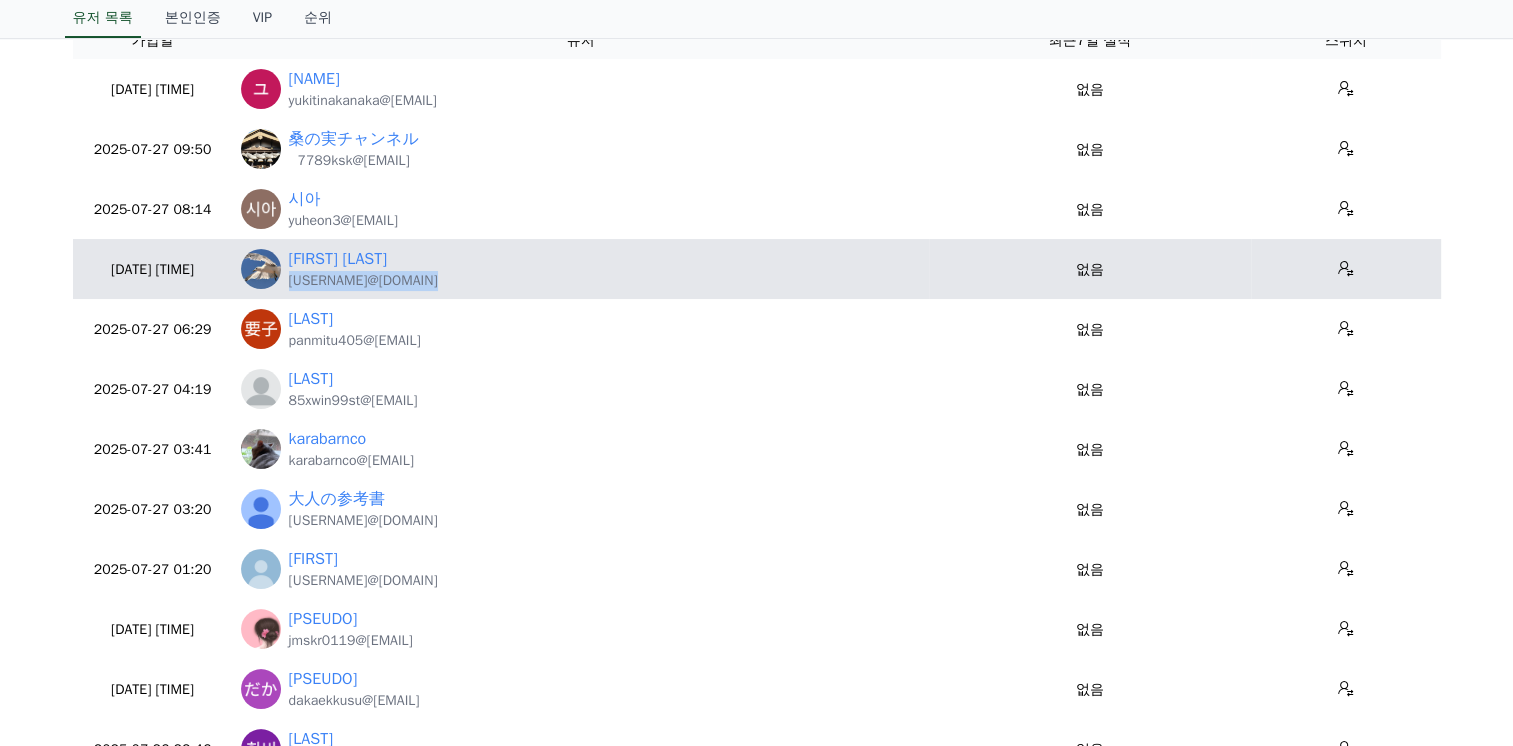 drag, startPoint x: 445, startPoint y: 286, endPoint x: 288, endPoint y: 293, distance: 157.15598 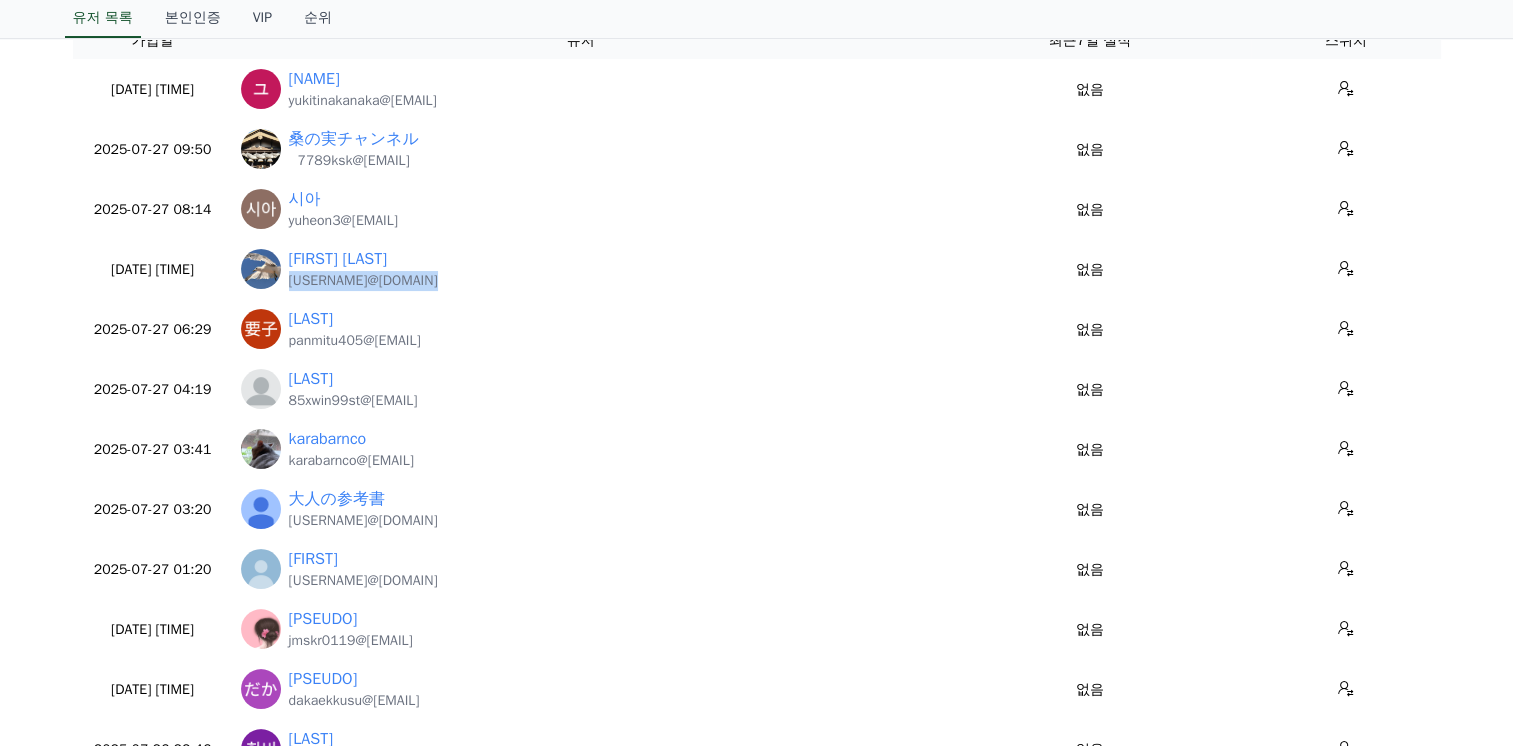 copy on "[USERNAME]@[DOMAIN]" 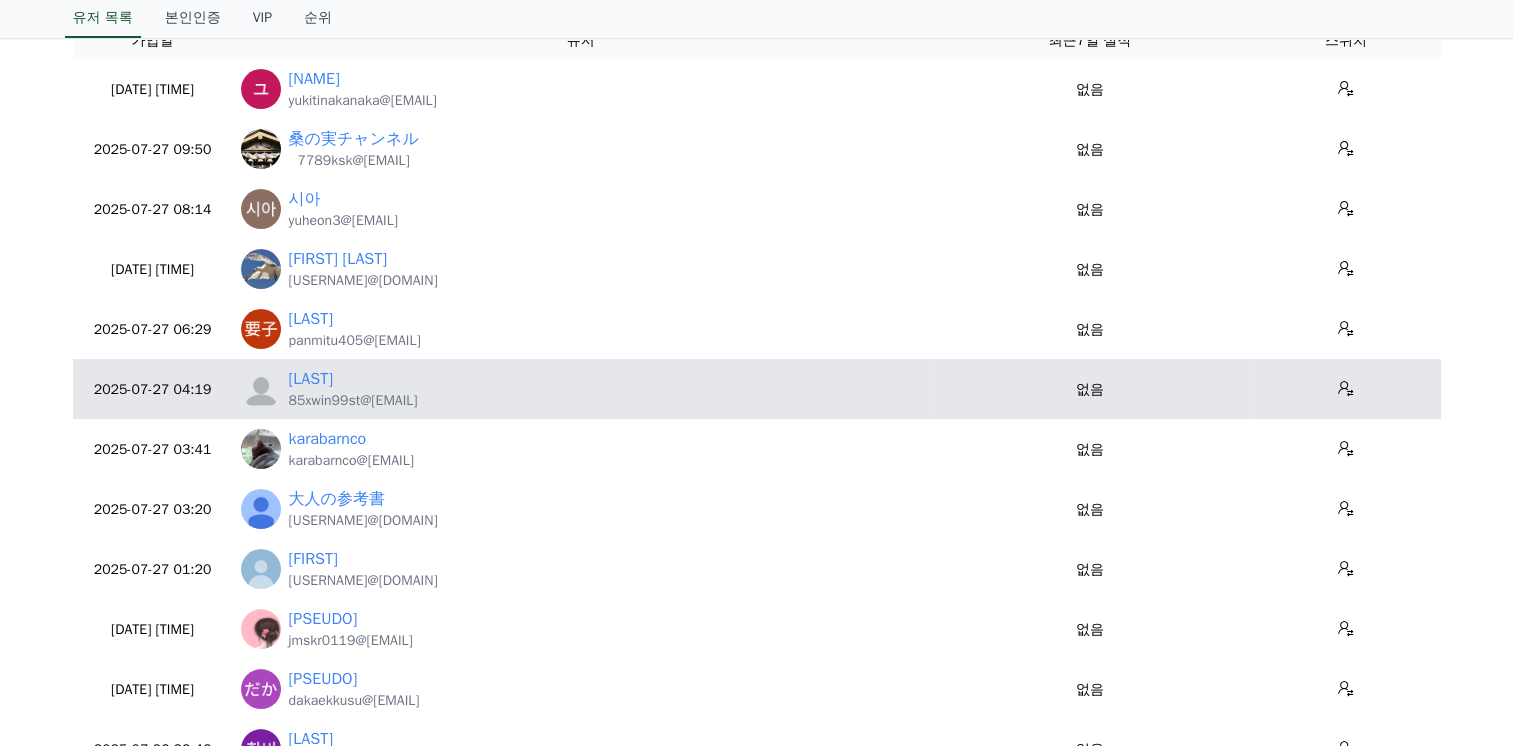 click on "ozaki_ho     85xwin99st@[EMAIL]" at bounding box center (581, 389) 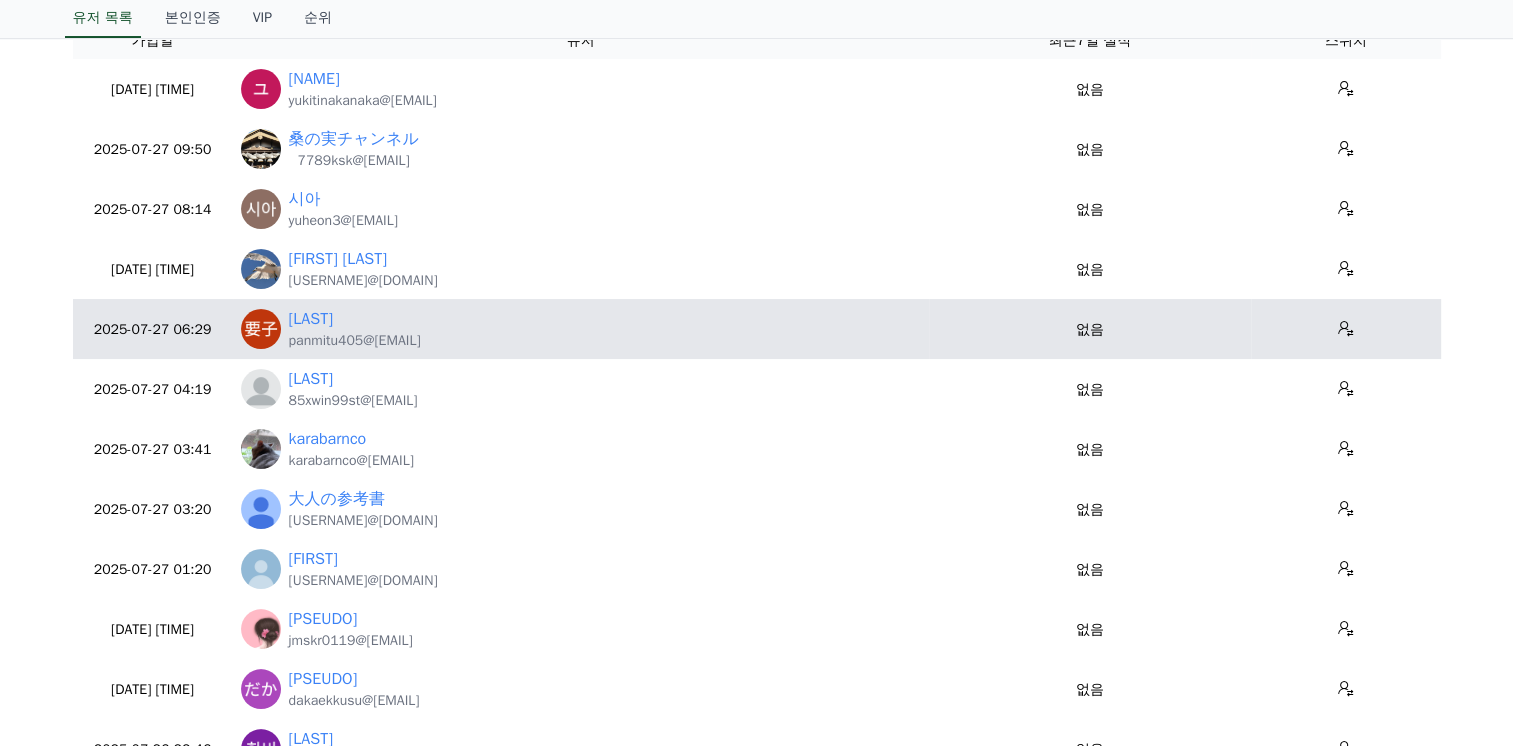 drag, startPoint x: 459, startPoint y: 348, endPoint x: 289, endPoint y: 340, distance: 170.18813 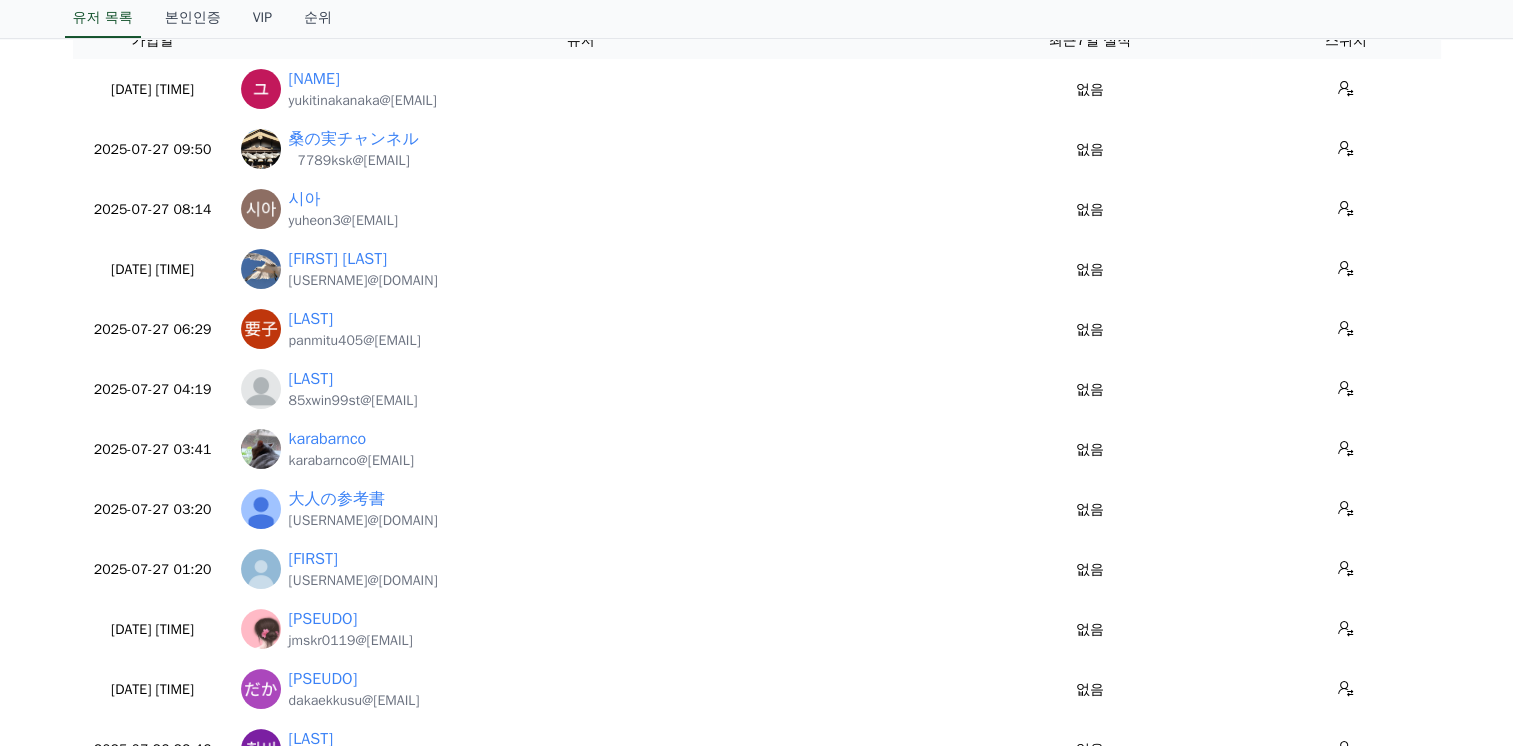 copy on "panmitu405@[EMAIL]" 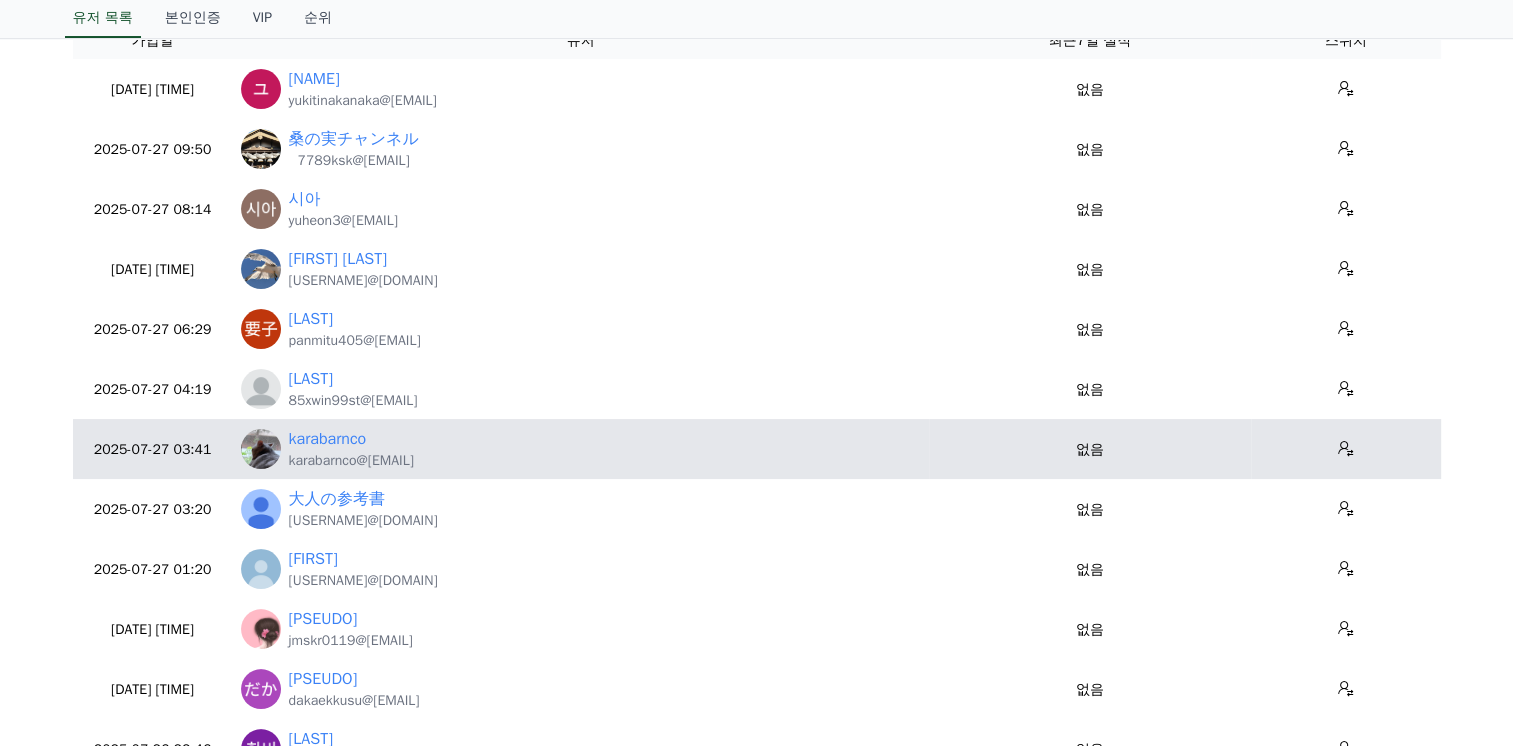 drag, startPoint x: 457, startPoint y: 462, endPoint x: 284, endPoint y: 468, distance: 173.10402 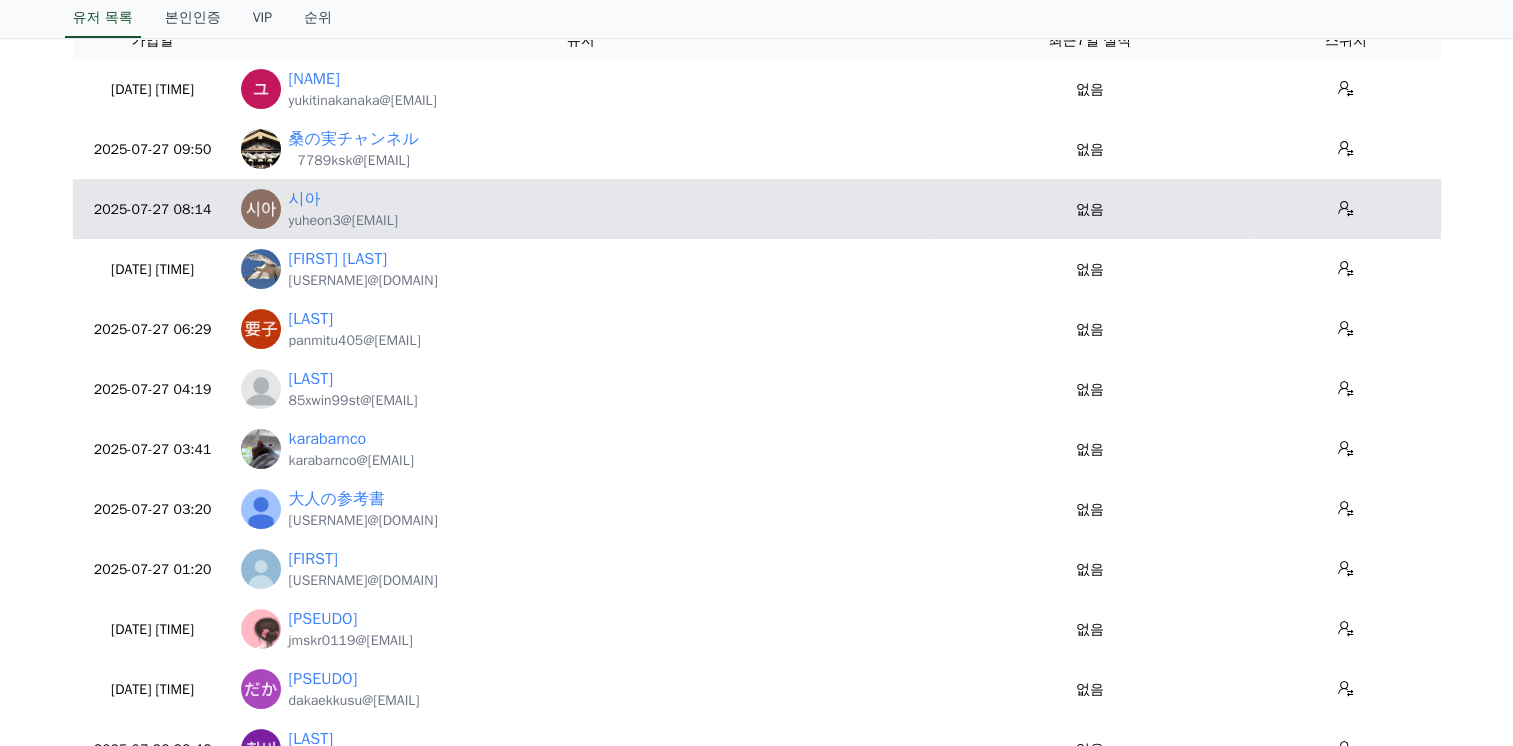 copy on "karabarnco@[EMAIL]" 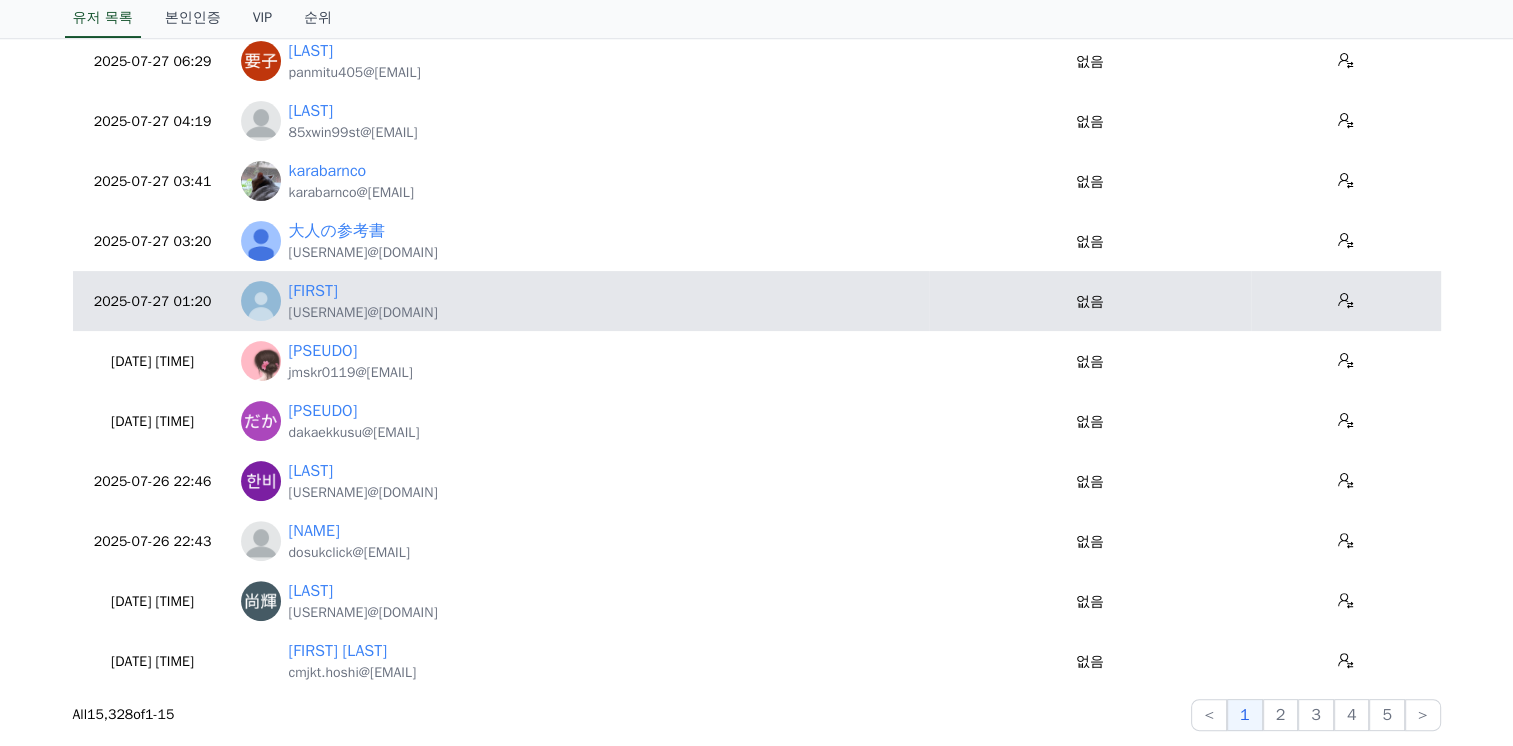 scroll, scrollTop: 500, scrollLeft: 0, axis: vertical 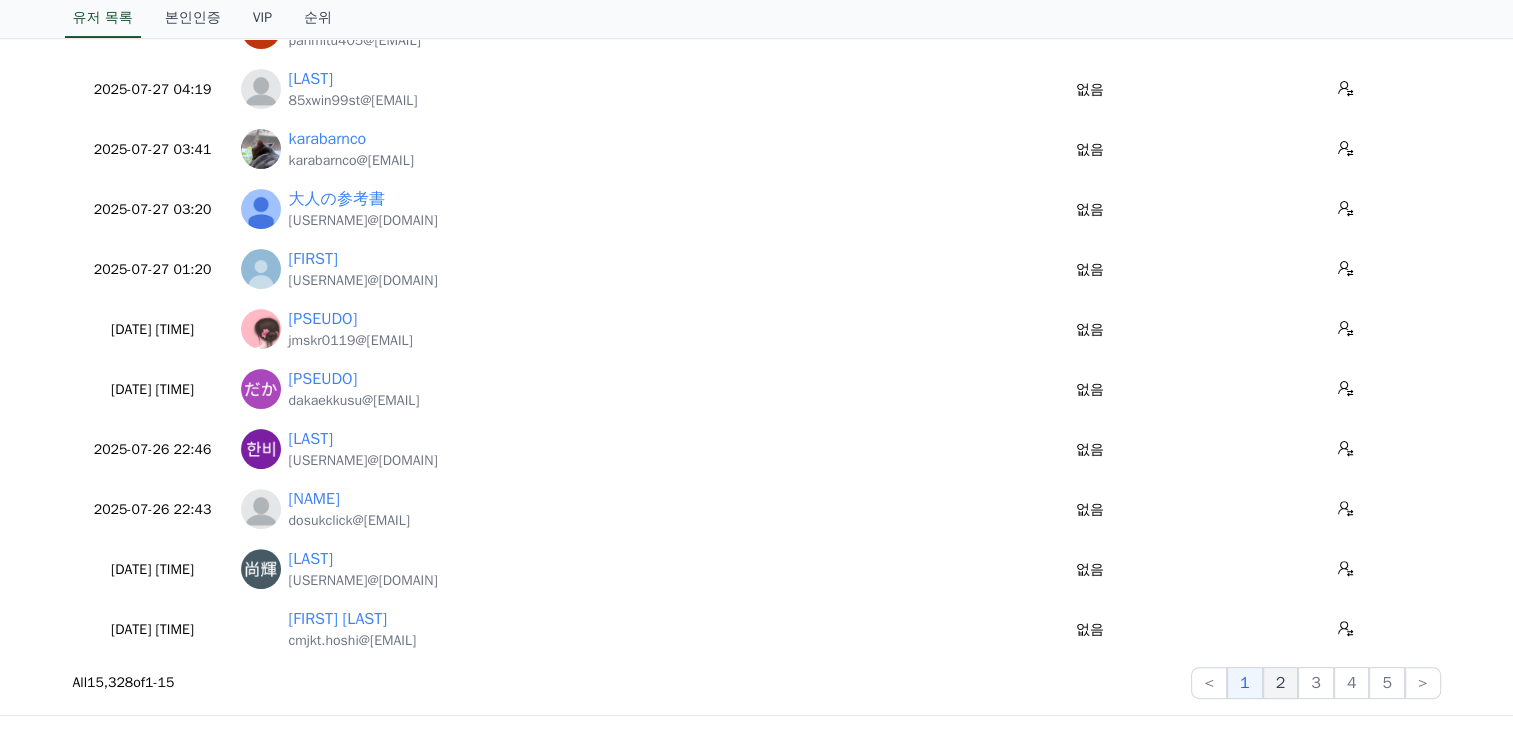click on "2" 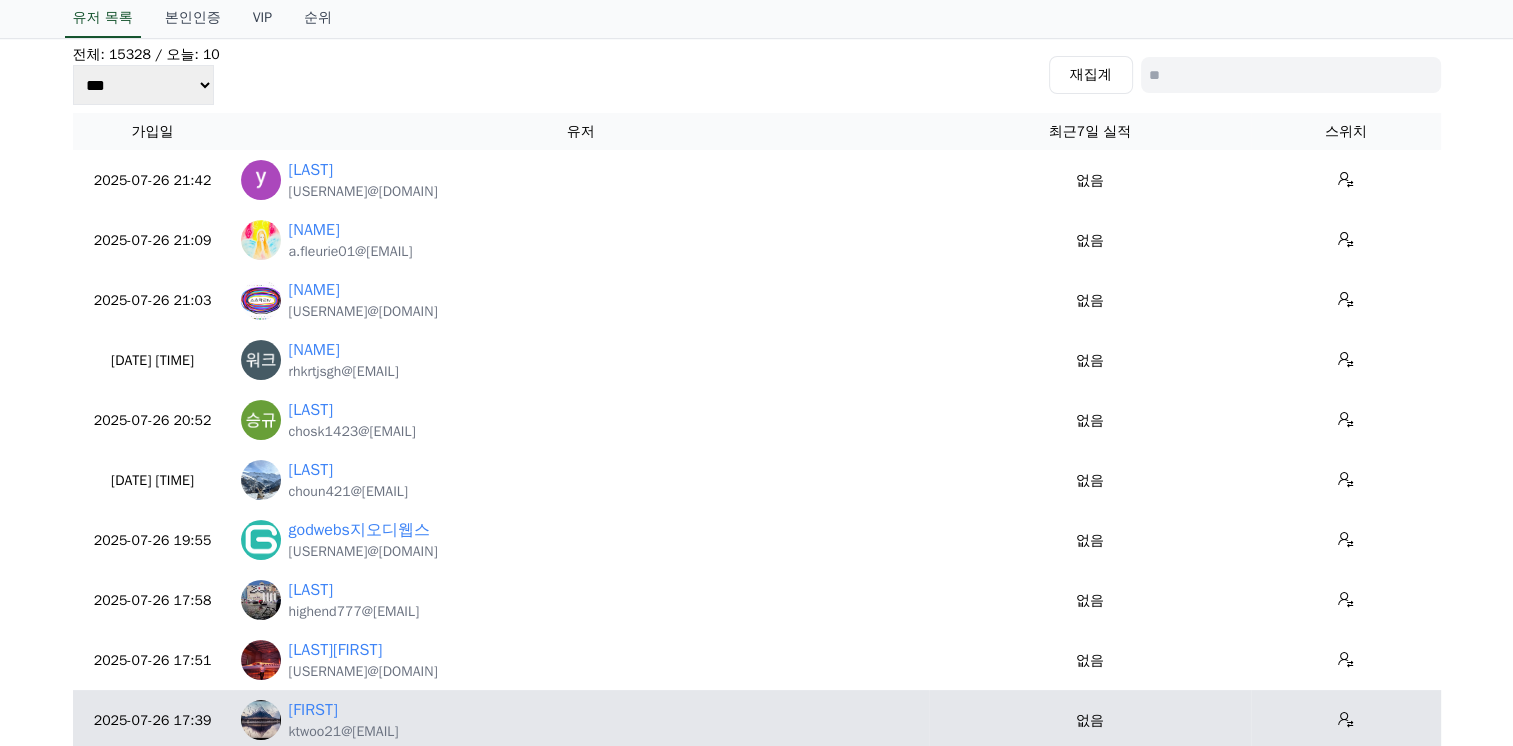 scroll, scrollTop: 0, scrollLeft: 0, axis: both 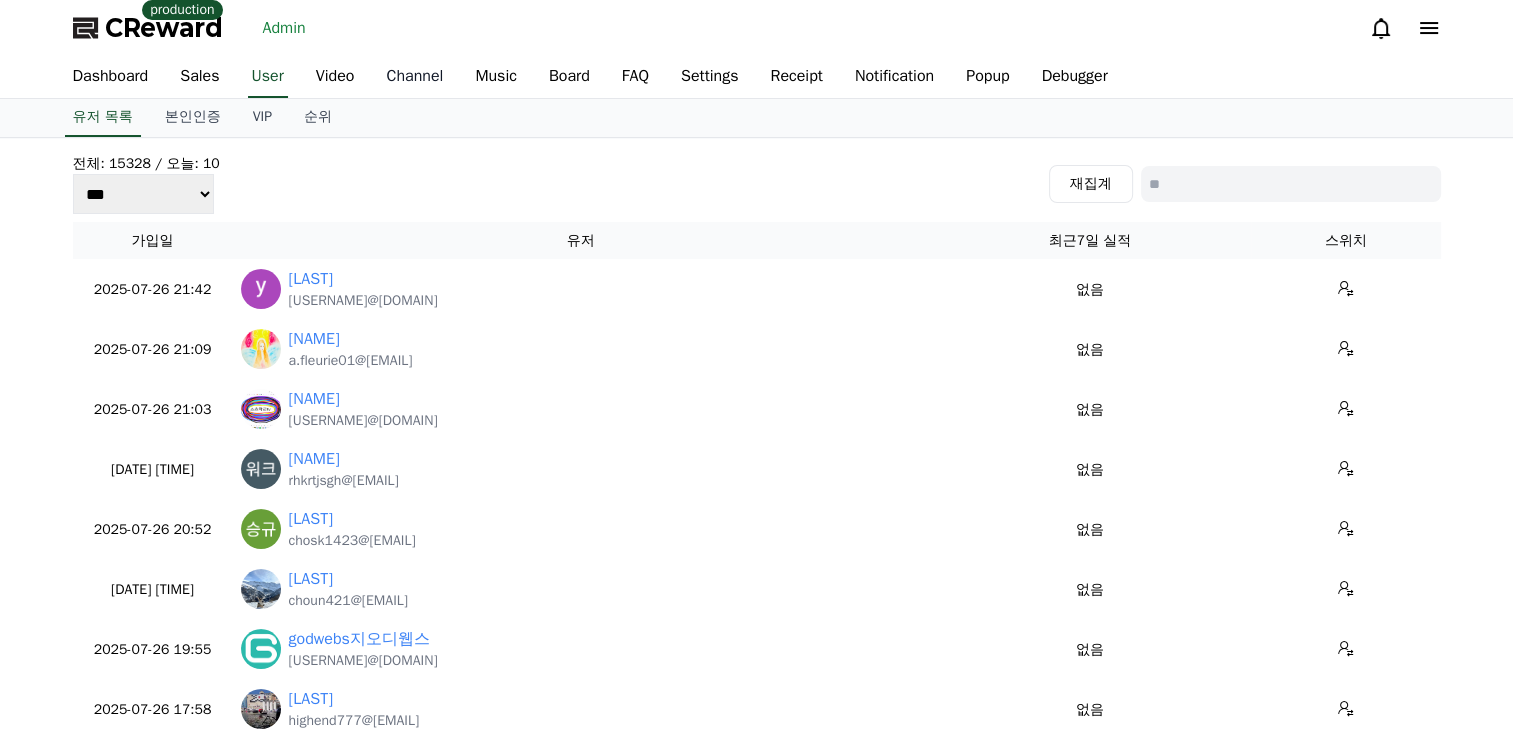 click on "Channel" at bounding box center (414, 77) 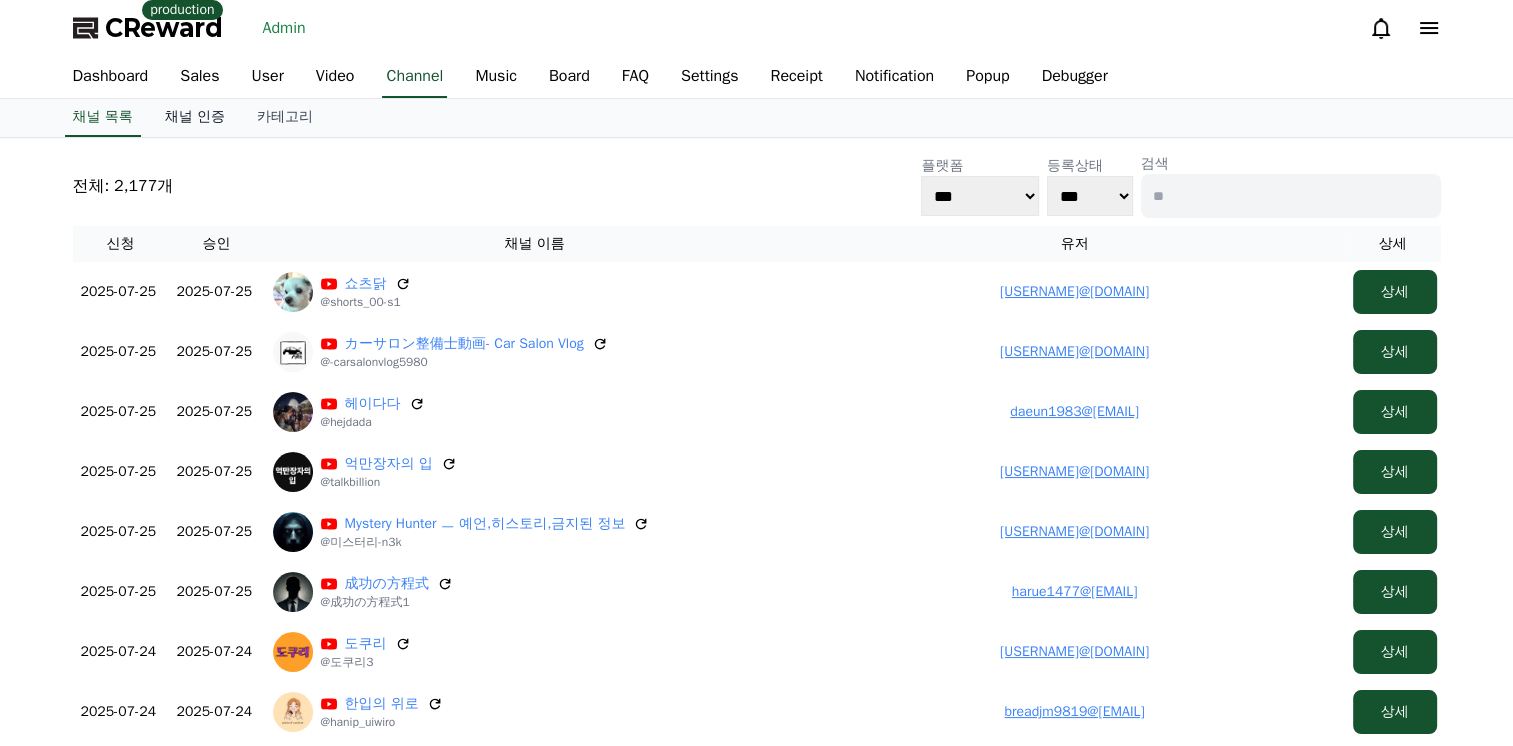 click on "채널 인증" at bounding box center (195, 118) 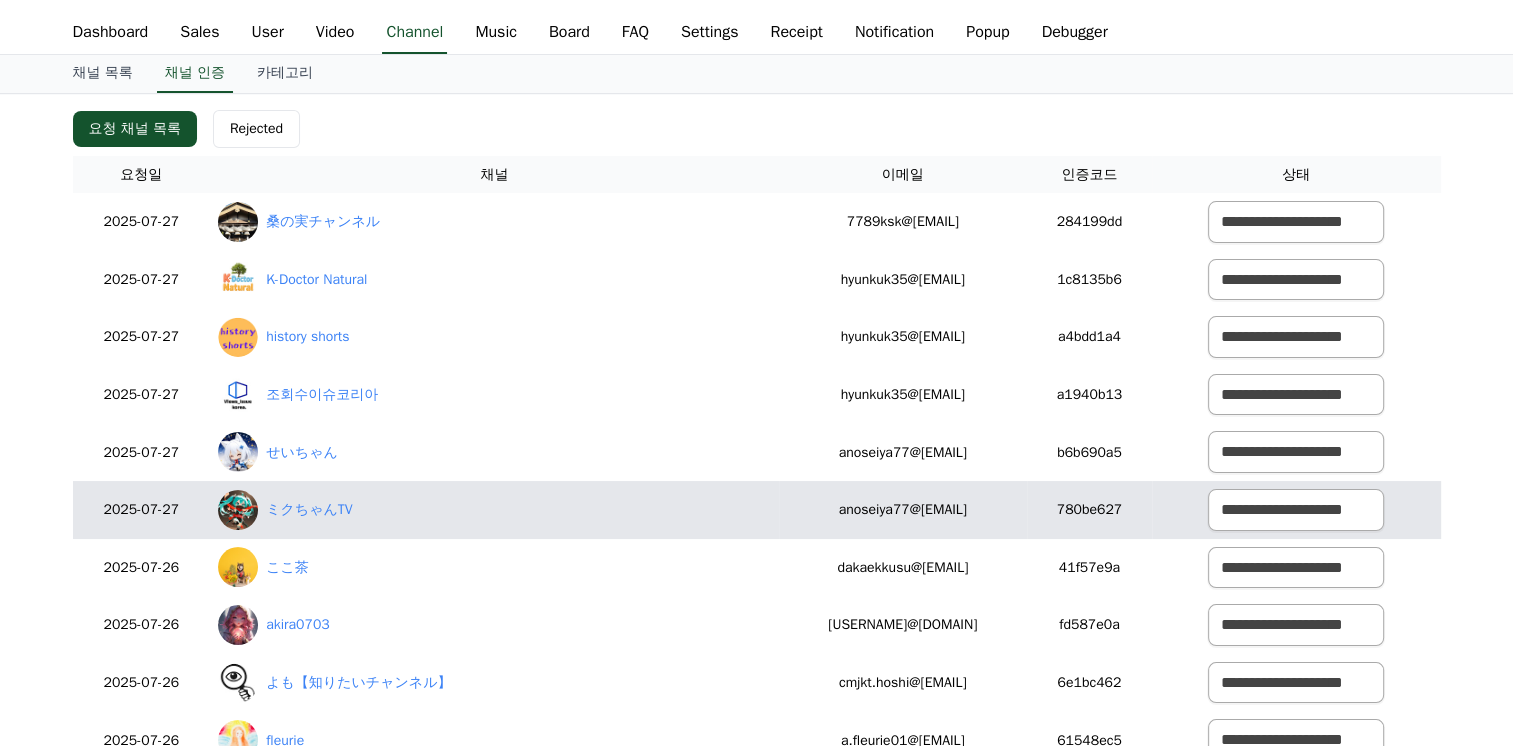 scroll, scrollTop: 0, scrollLeft: 0, axis: both 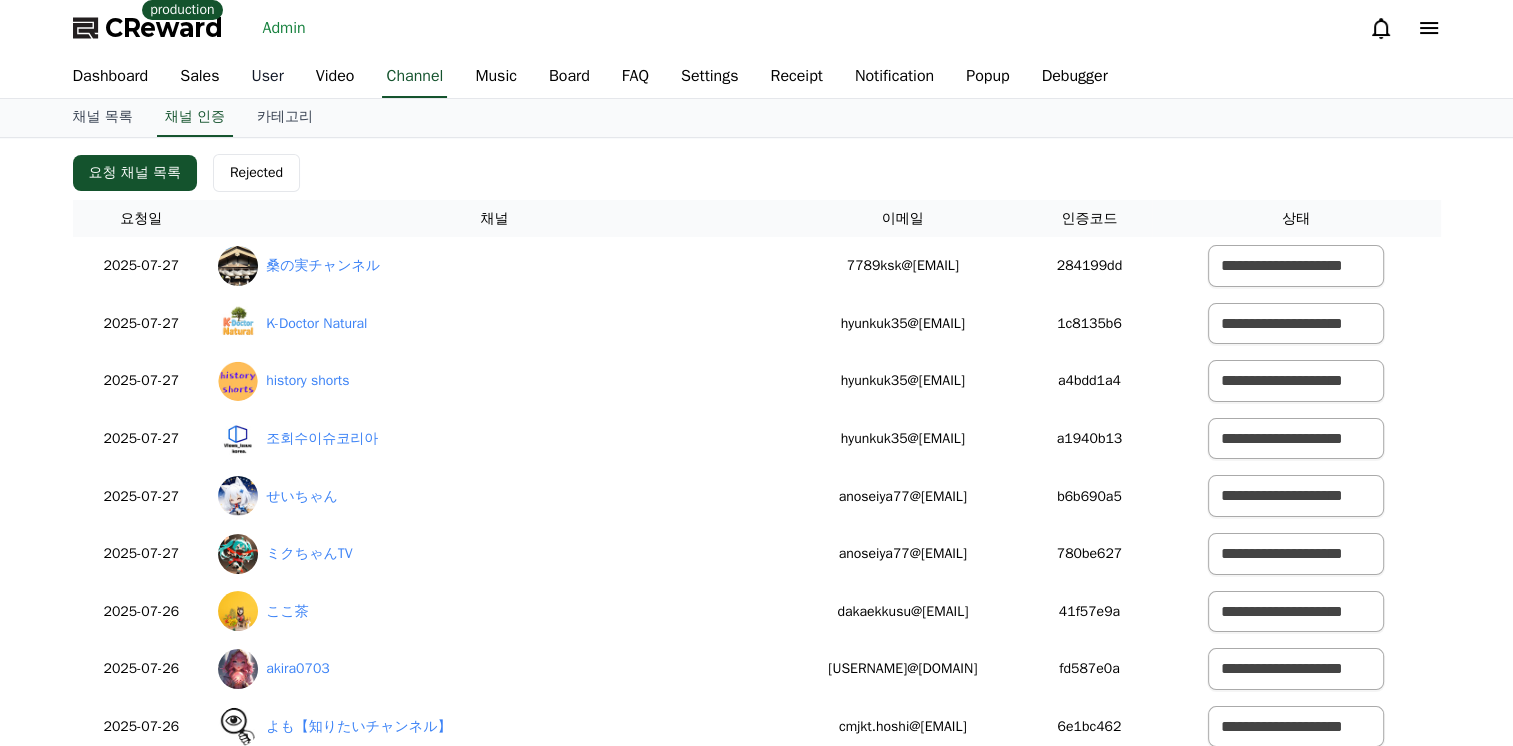 click on "User" at bounding box center (268, 77) 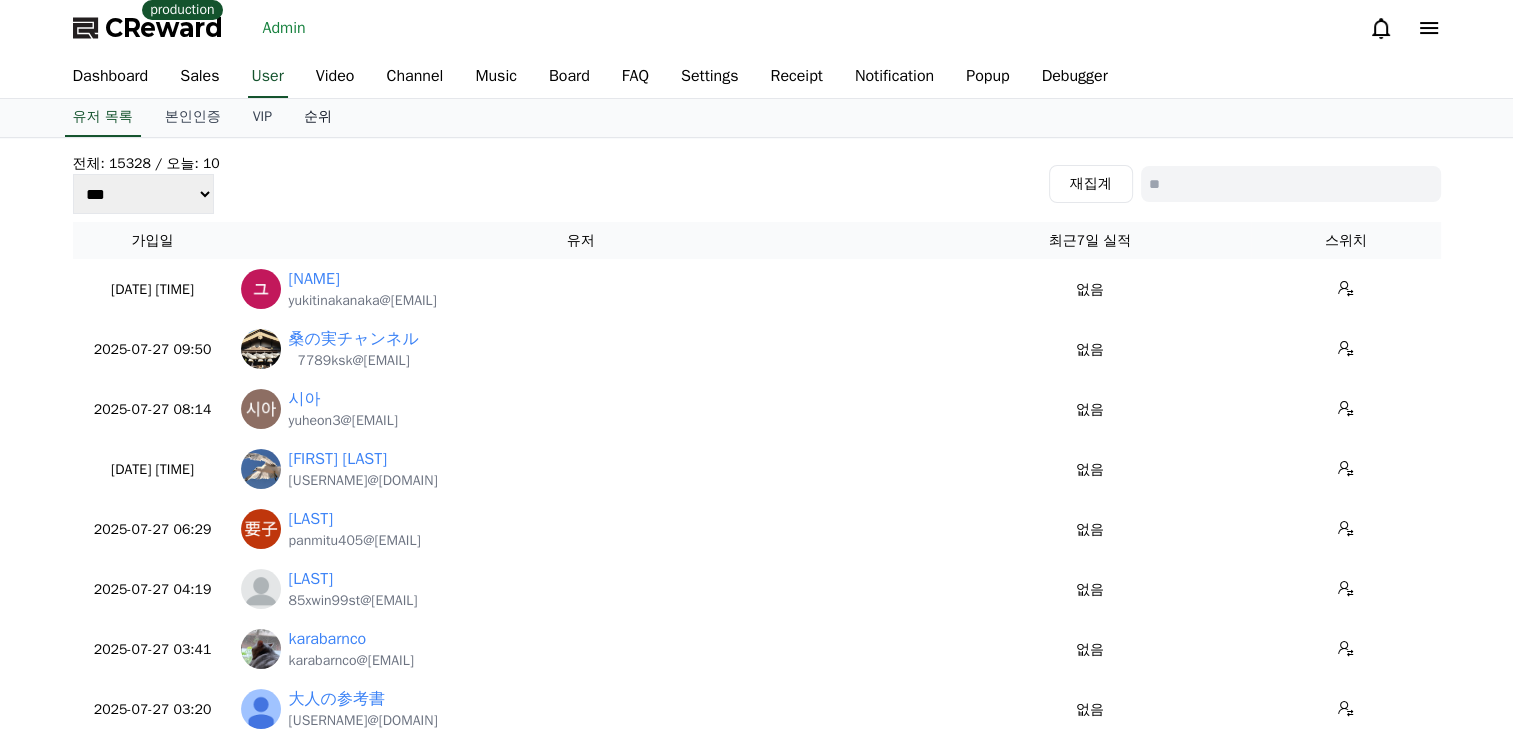 click on "순위" at bounding box center (318, 118) 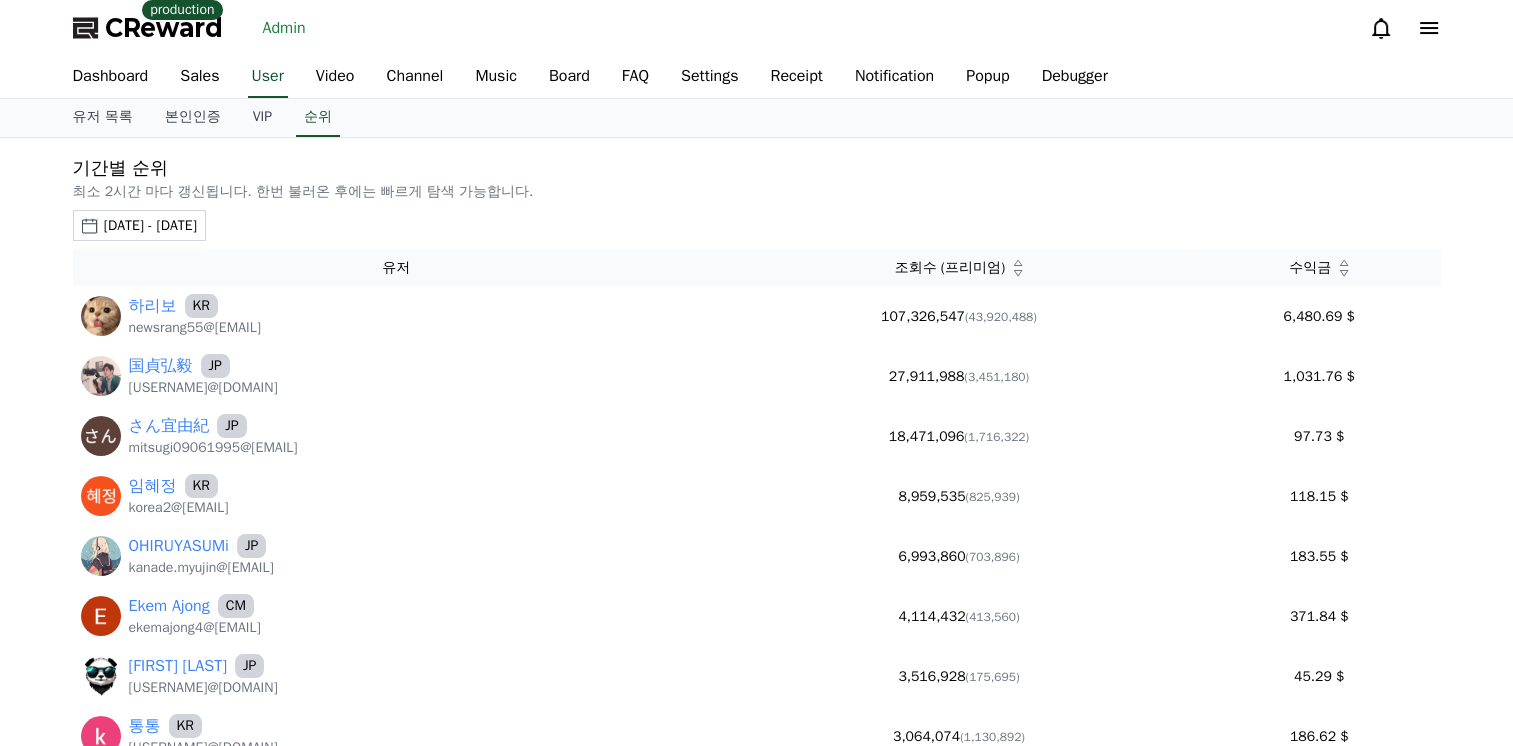 click on "2025-06-27 - 2025-07-27   오늘 지난 7일 지난 30일 지난 60일 지난 90일 지난 1년     7월 2025           일 월 화 수 목 금 토       1 2 3 4 5 6 7 8 9 10 11 12 13 14 15 16 17 18 19 20 21 22 23 24 25 26 27 28 29 30 31" at bounding box center [757, 225] 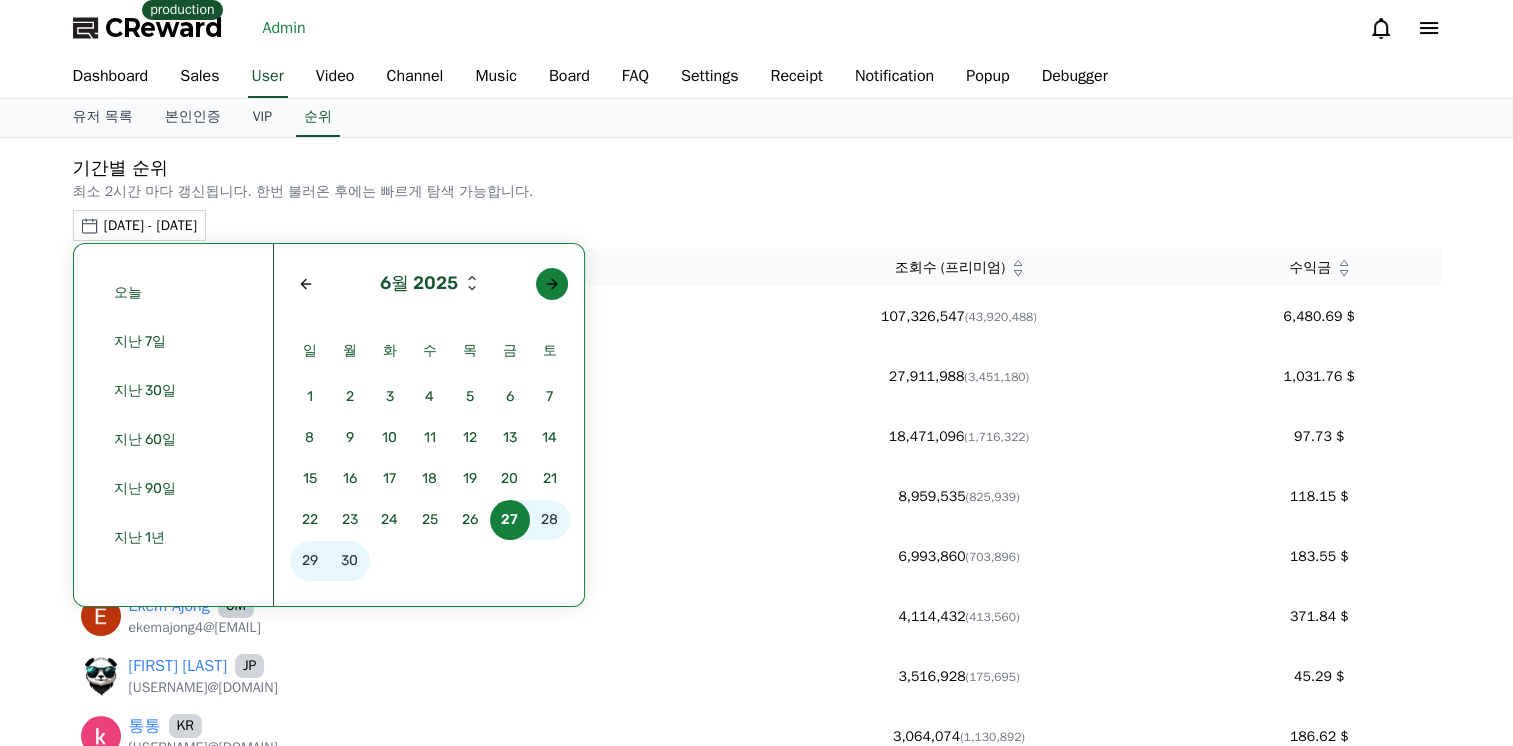 click at bounding box center (552, 284) 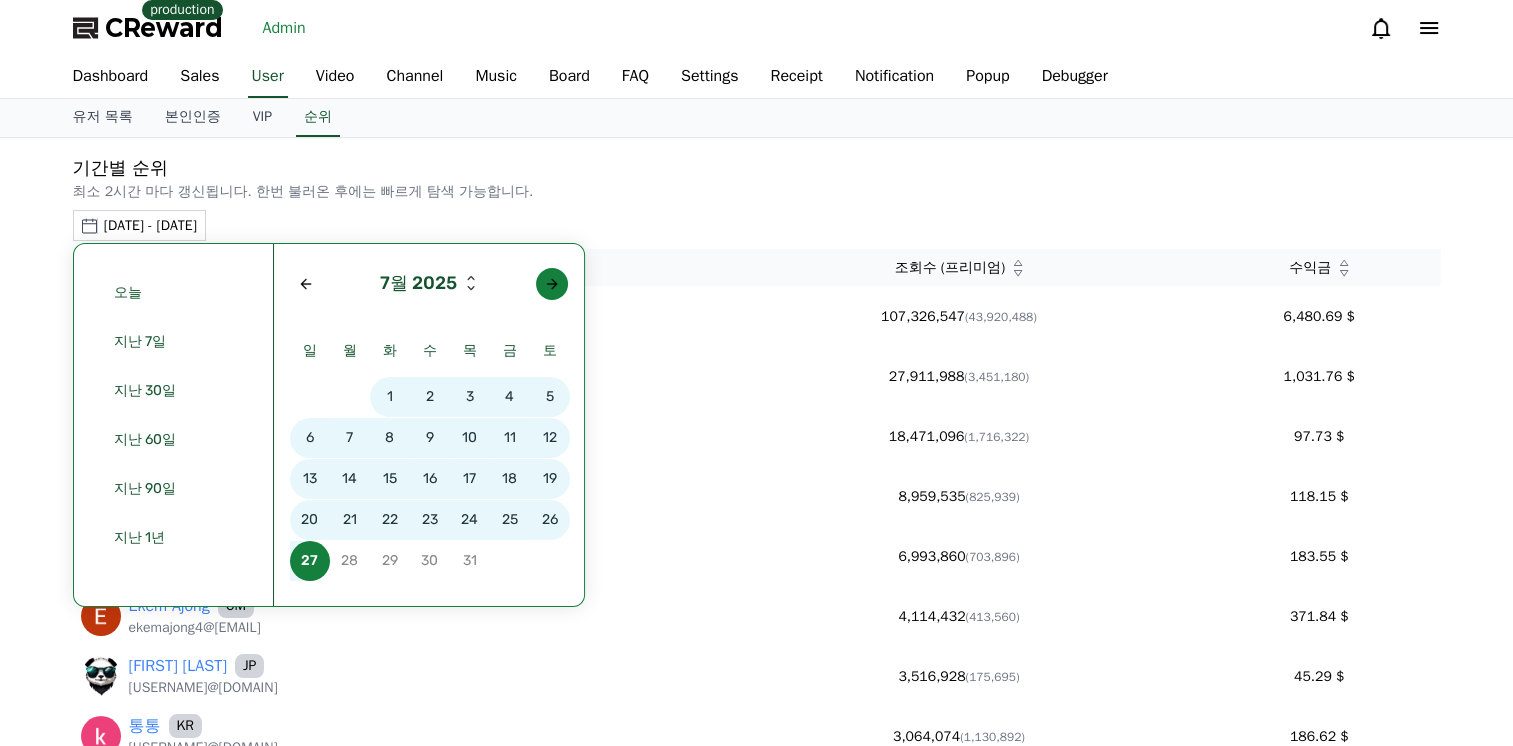 click at bounding box center (552, 284) 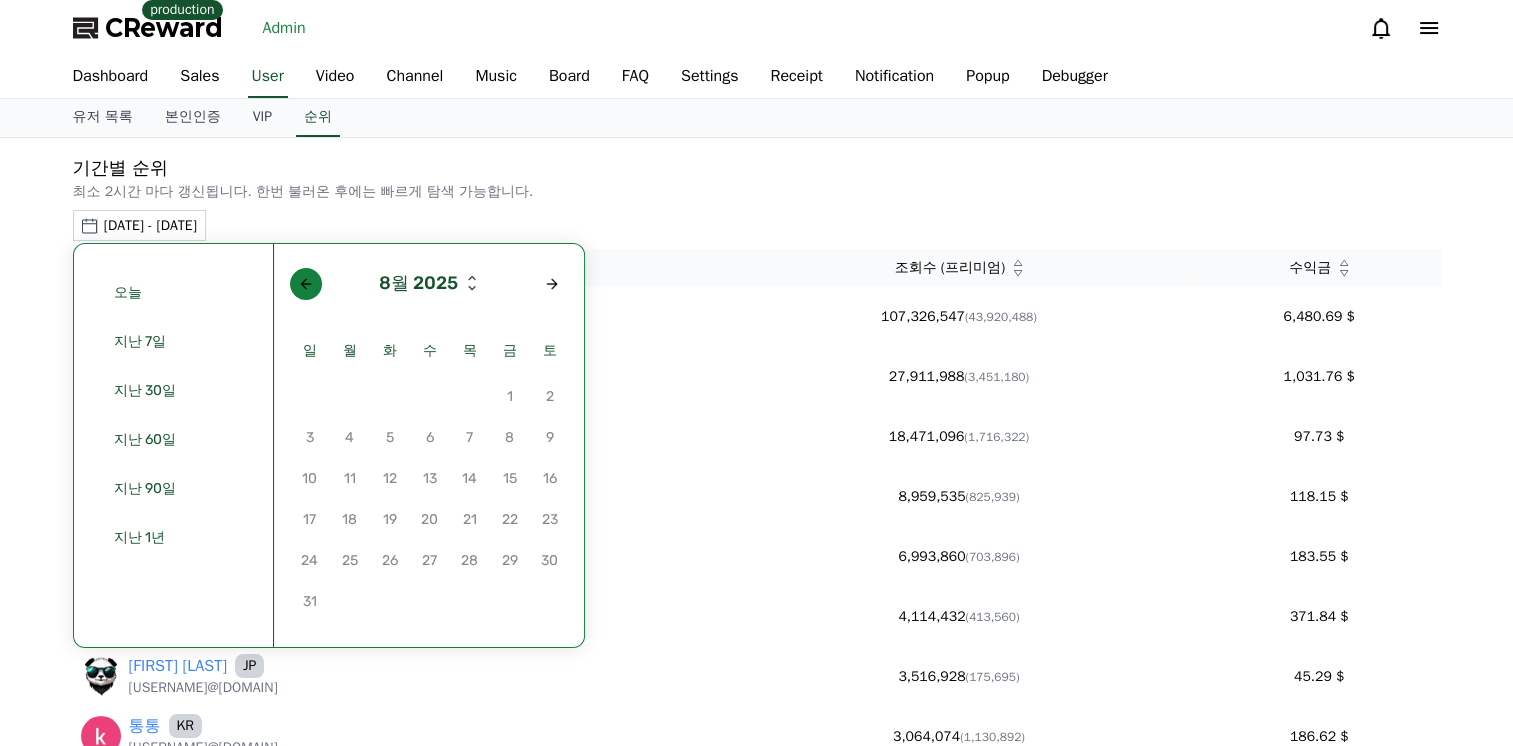 click at bounding box center (306, 284) 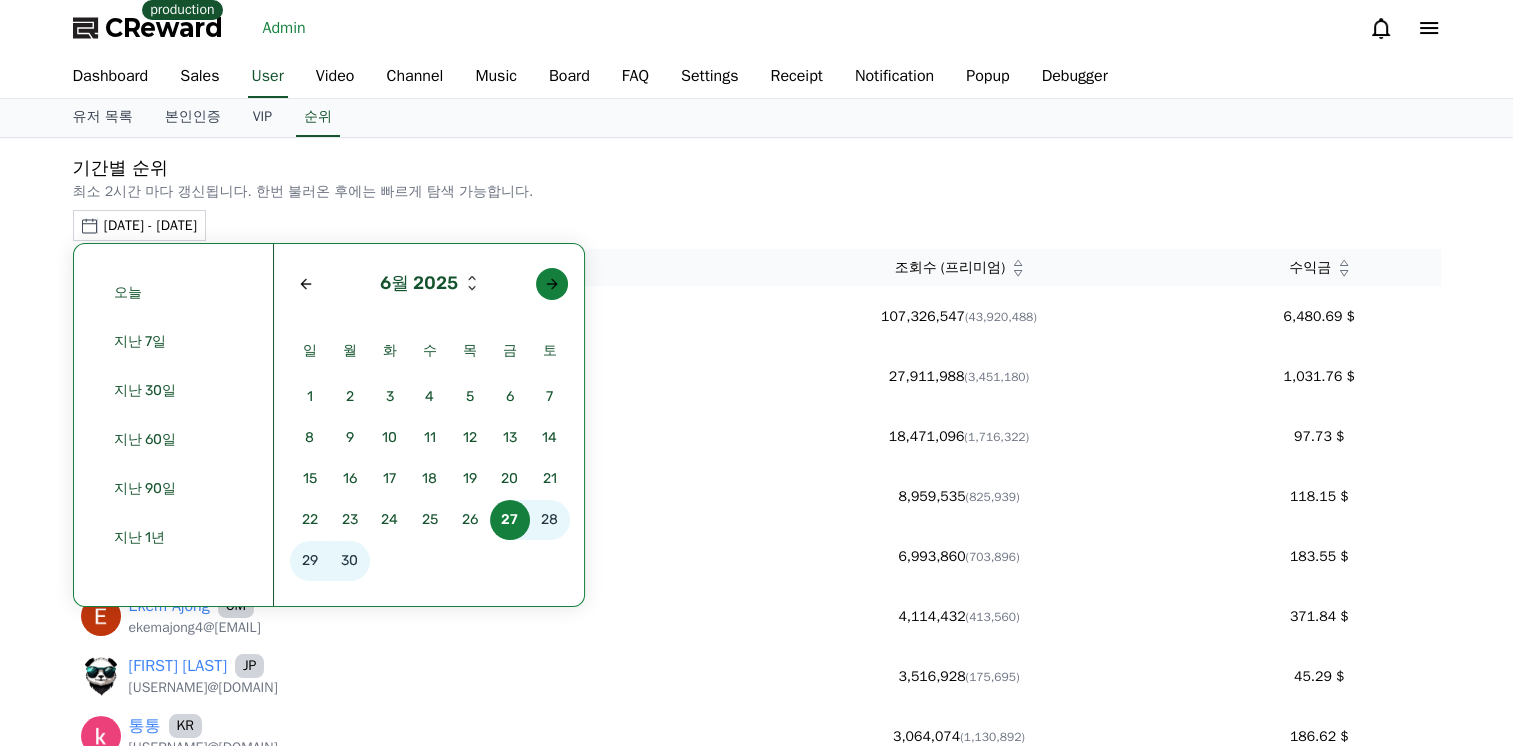 click at bounding box center [552, 284] 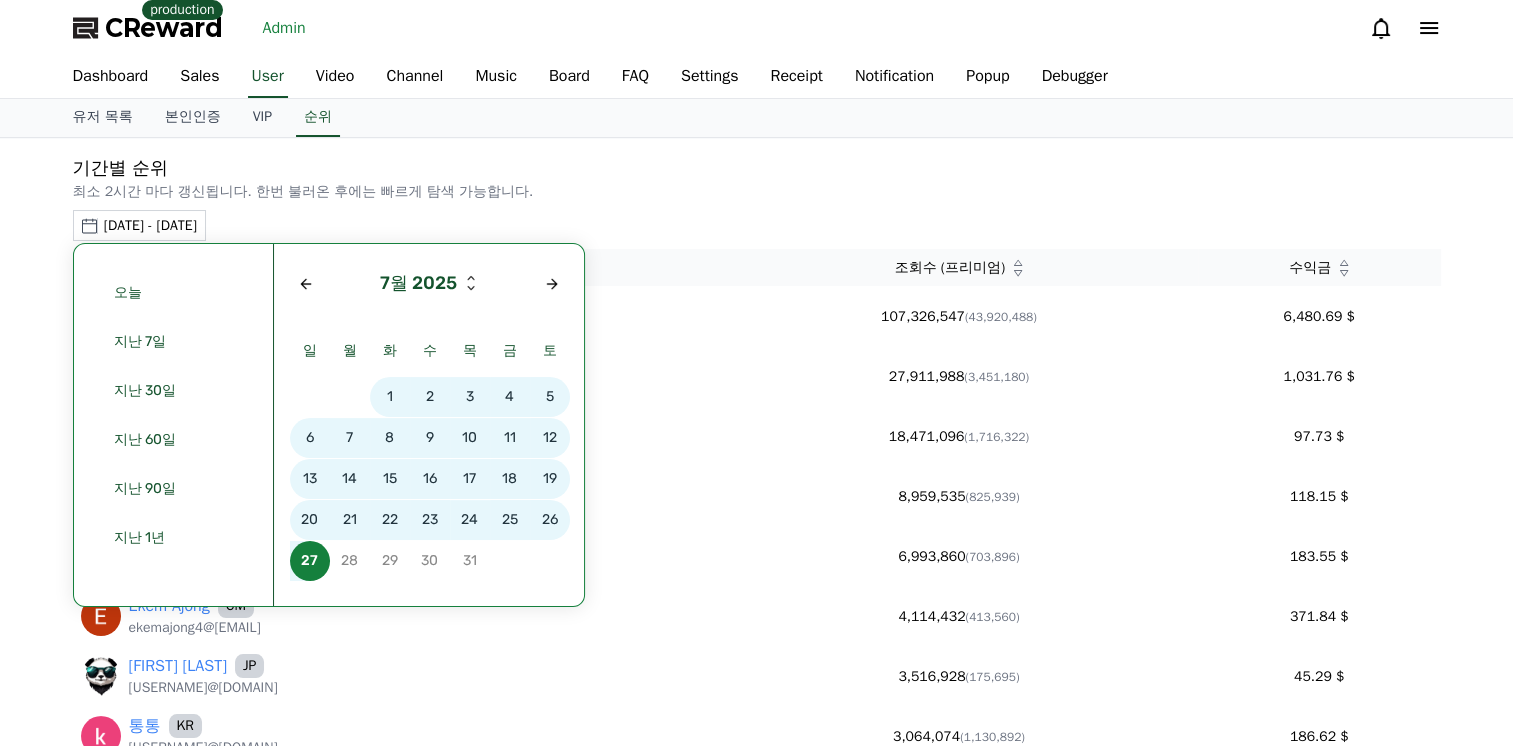 click on "24" at bounding box center [470, 520] 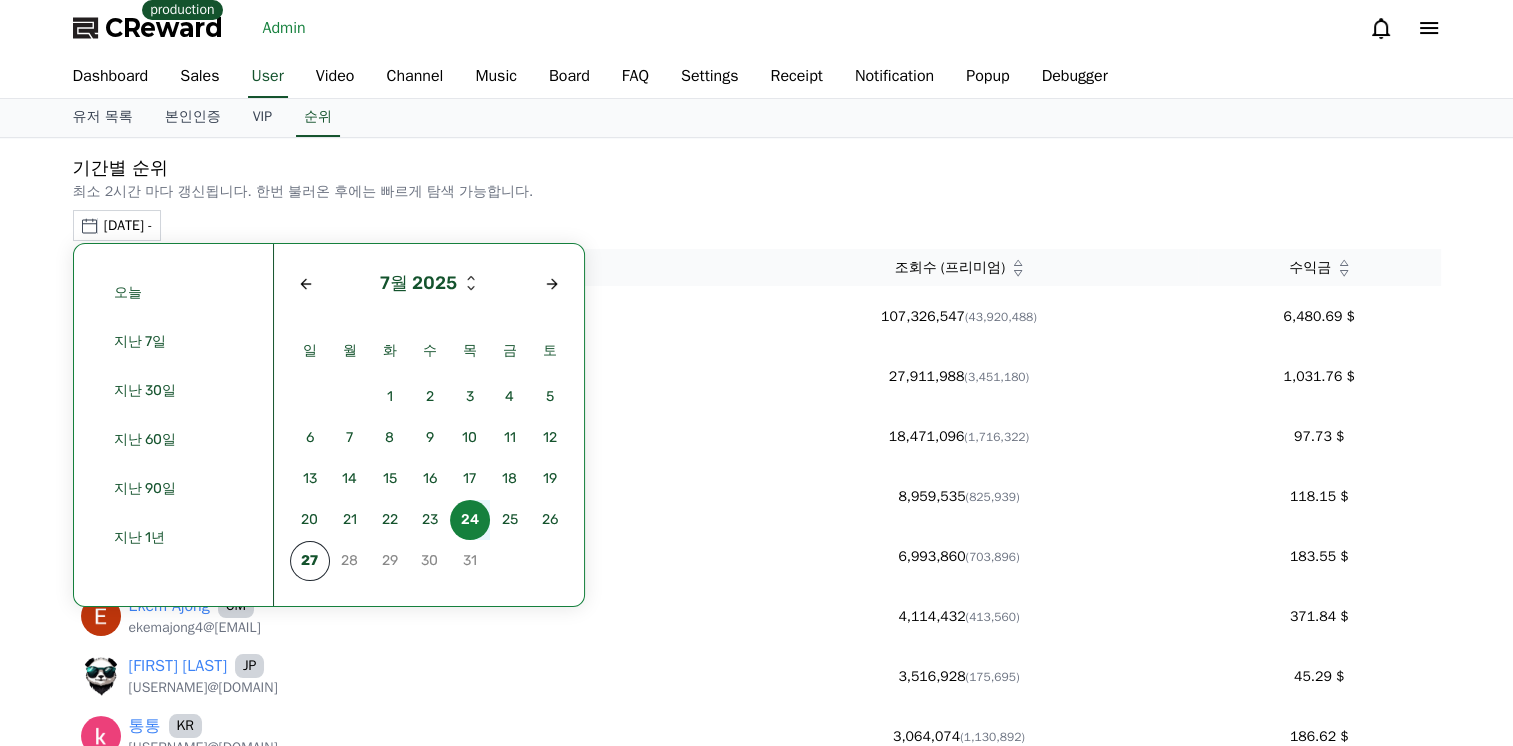 click on "24" at bounding box center (470, 520) 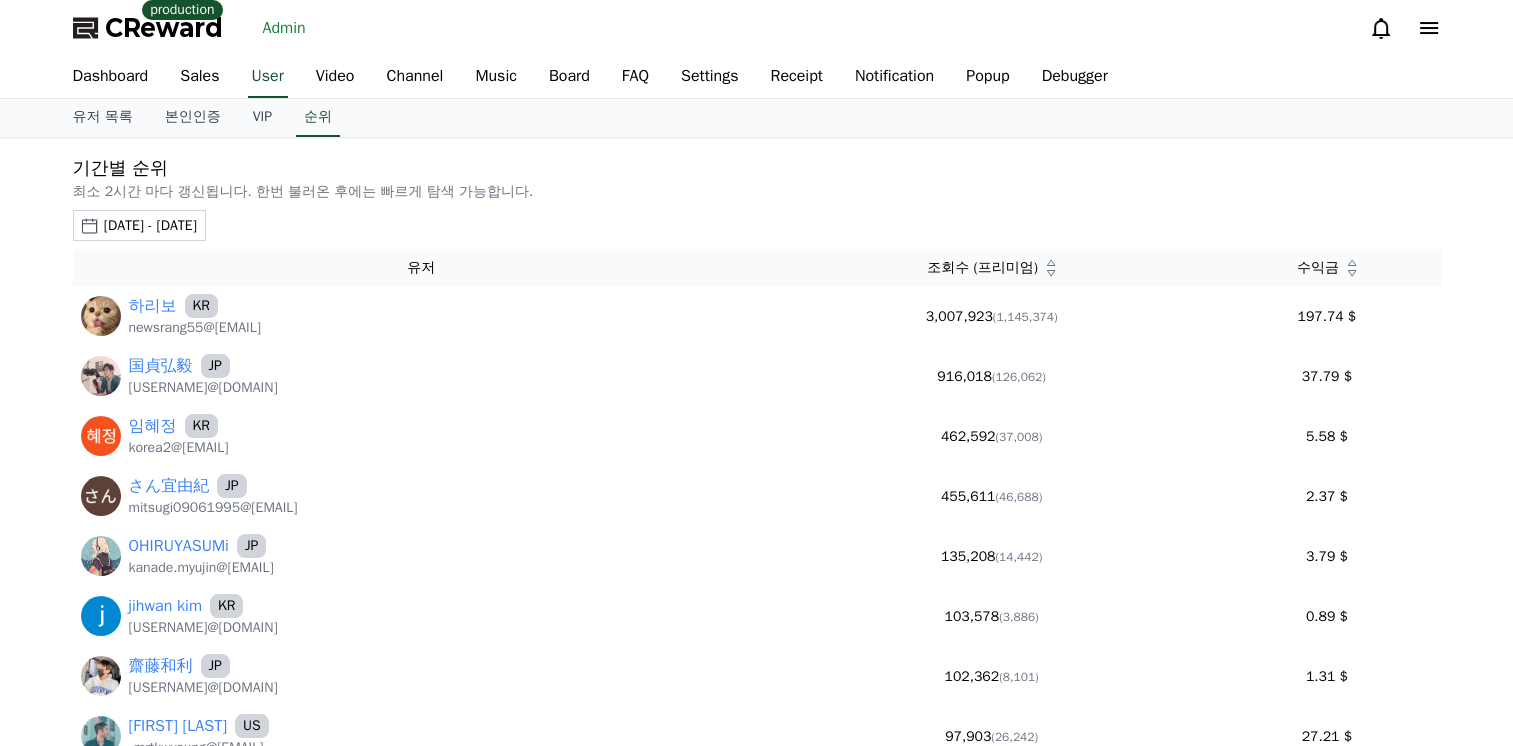click on "기간별 순위 최소 2시간 마다 갱신됩니다. 한번 불러온 후에는 빠르게 탐색 가능합니다. 2025-07-24 - 2025-07-24 오늘 지난 7일 지난 30일 지난 60일 지난 90일 지난 1년 7월 2025 일 월 화 수 목 금 토 1 2 3 4 5 6 7 8 9 10 11 12 13 14 15 16 17 18 19 20 21 22 23 24 25 26 27 28 29 30 31 유저 조회수 (프리미엄) 수익금 하리보 KR [USERNAME]@[DOMAIN] 3,007,923 (1,145,374) 197.74 $ 国貞弘毅 JP [USERNAME]@[DOMAIN] 916,018 (126,062) 37.79 $ 임혜정 KR [USERNAME]@[DOMAIN] 462,592 (37,008) 5.58 $ さん宜由紀 JP [USERNAME]@[DOMAIN] 455,611 (46,688) 2.37 $ OHIRUYASUMi JP [USERNAME]@[DOMAIN] 135,208 (14,442) 3.79 $ jihwan kim KR [USERNAME]@[DOMAIN] 103,578 (3,886) 0.89 $ 齋藤和利 JP [USERNAME]@[DOMAIN] 102,362 (8,101) 1.31 $ Tony Yeung US [USERNAME]@[DOMAIN] 97,903 (26,242) 27.21 $ JP" at bounding box center (756, 540) 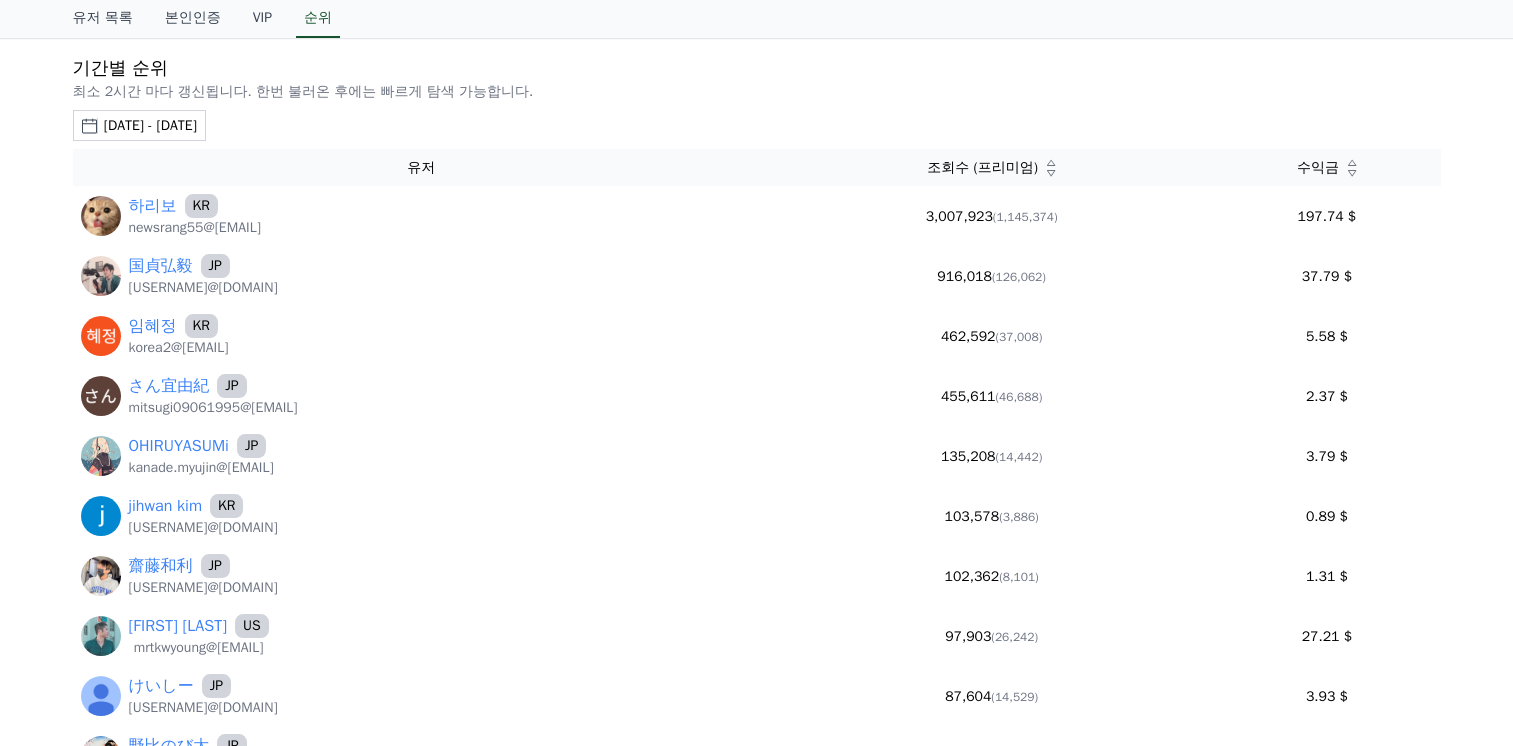 scroll, scrollTop: 200, scrollLeft: 0, axis: vertical 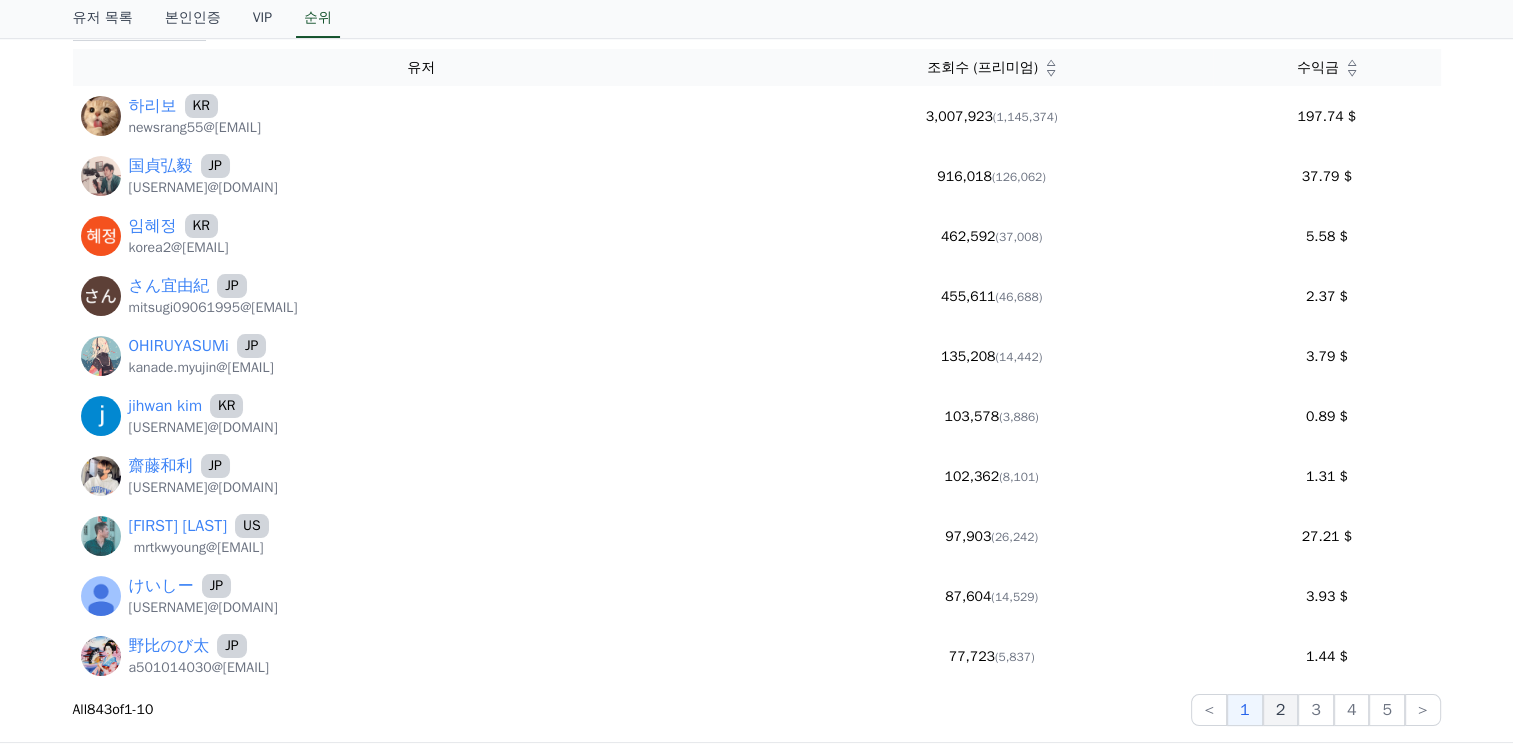 click on "2" 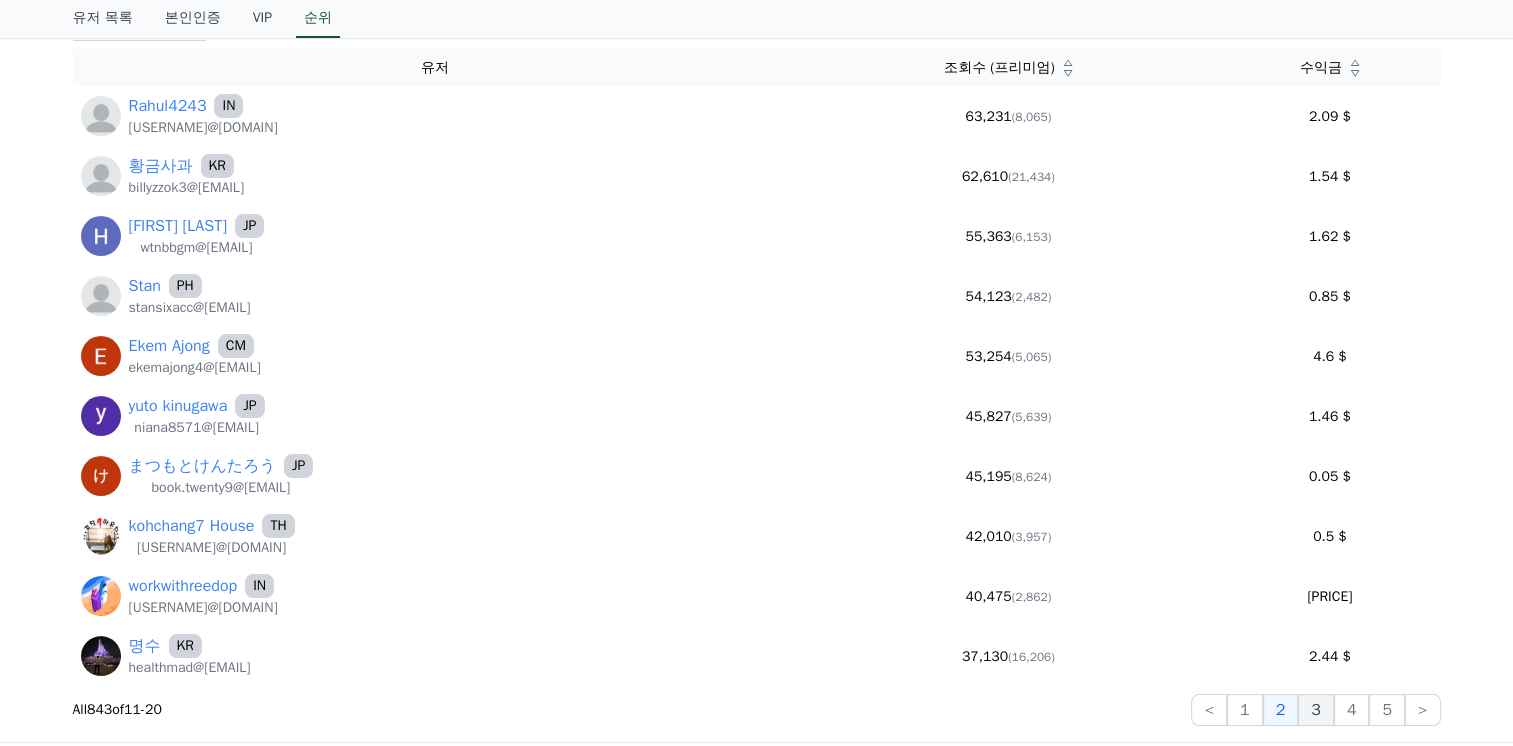 click on "3" 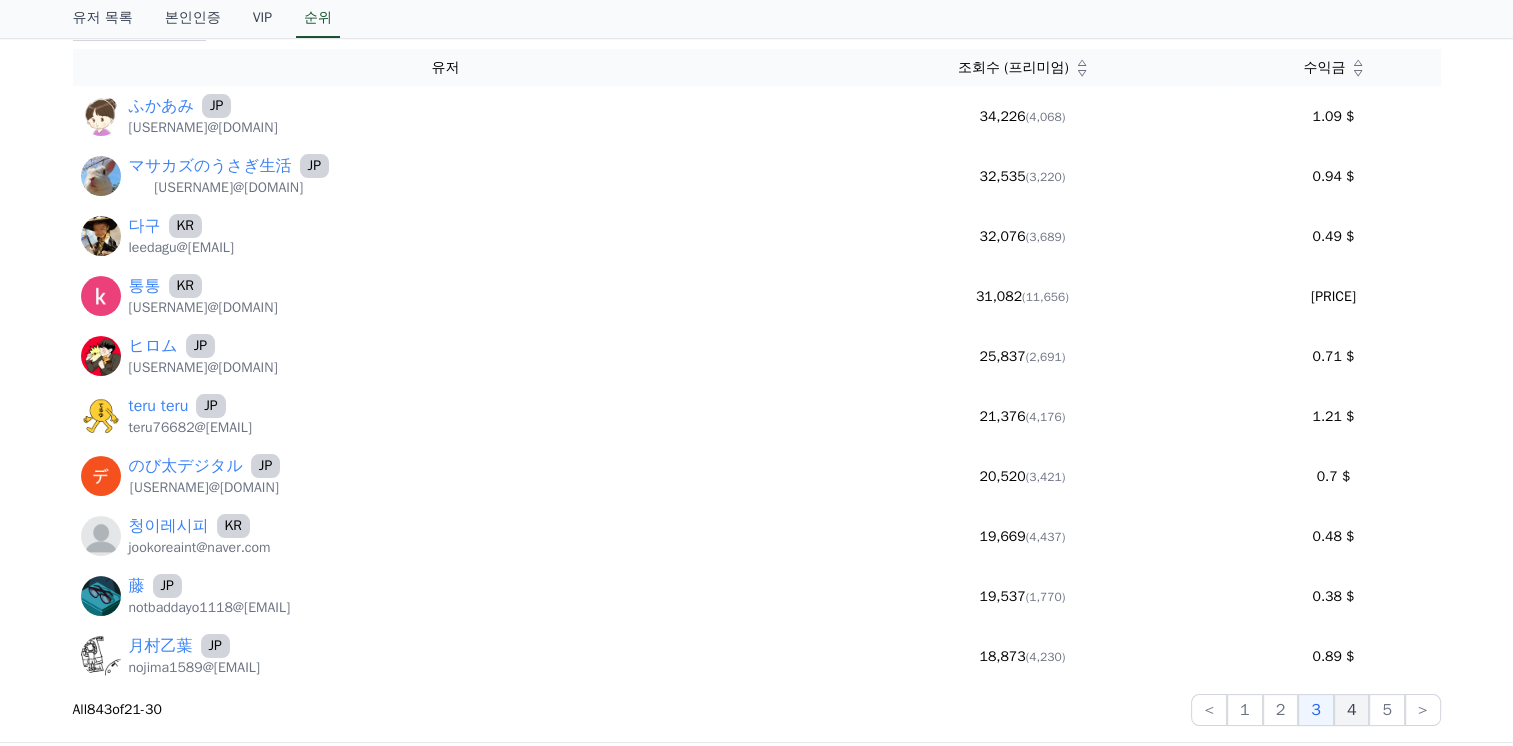 click on "4" 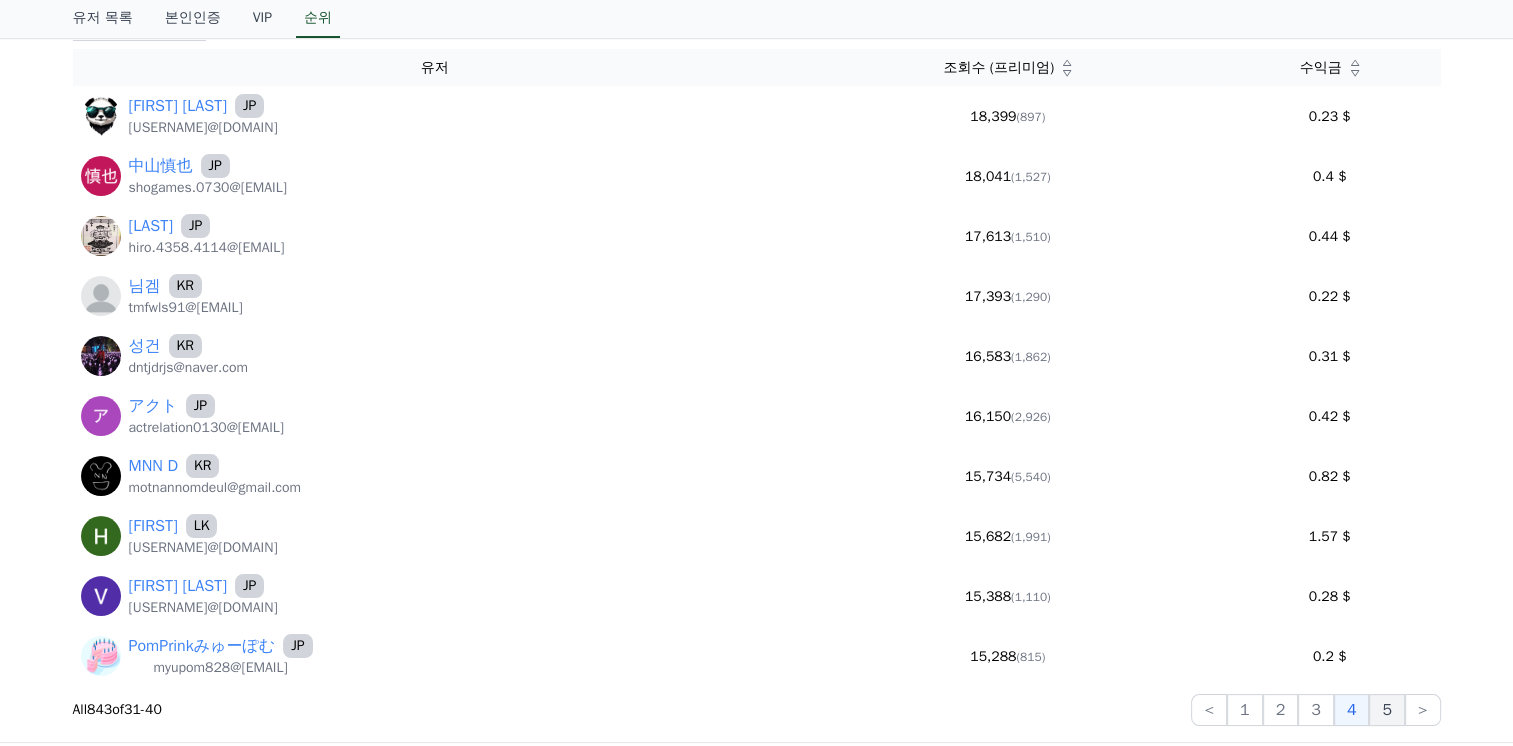 click on "5" 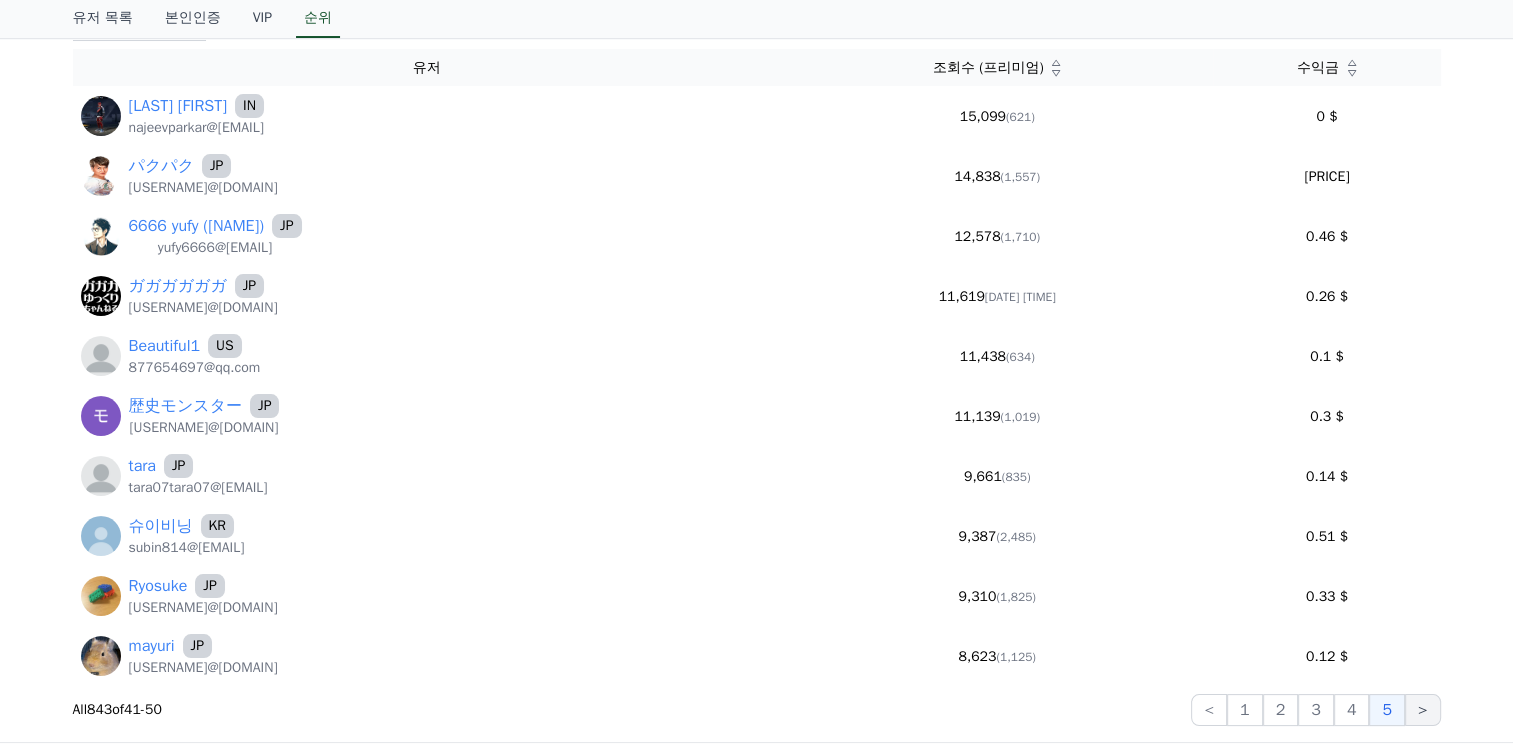 click on ">" 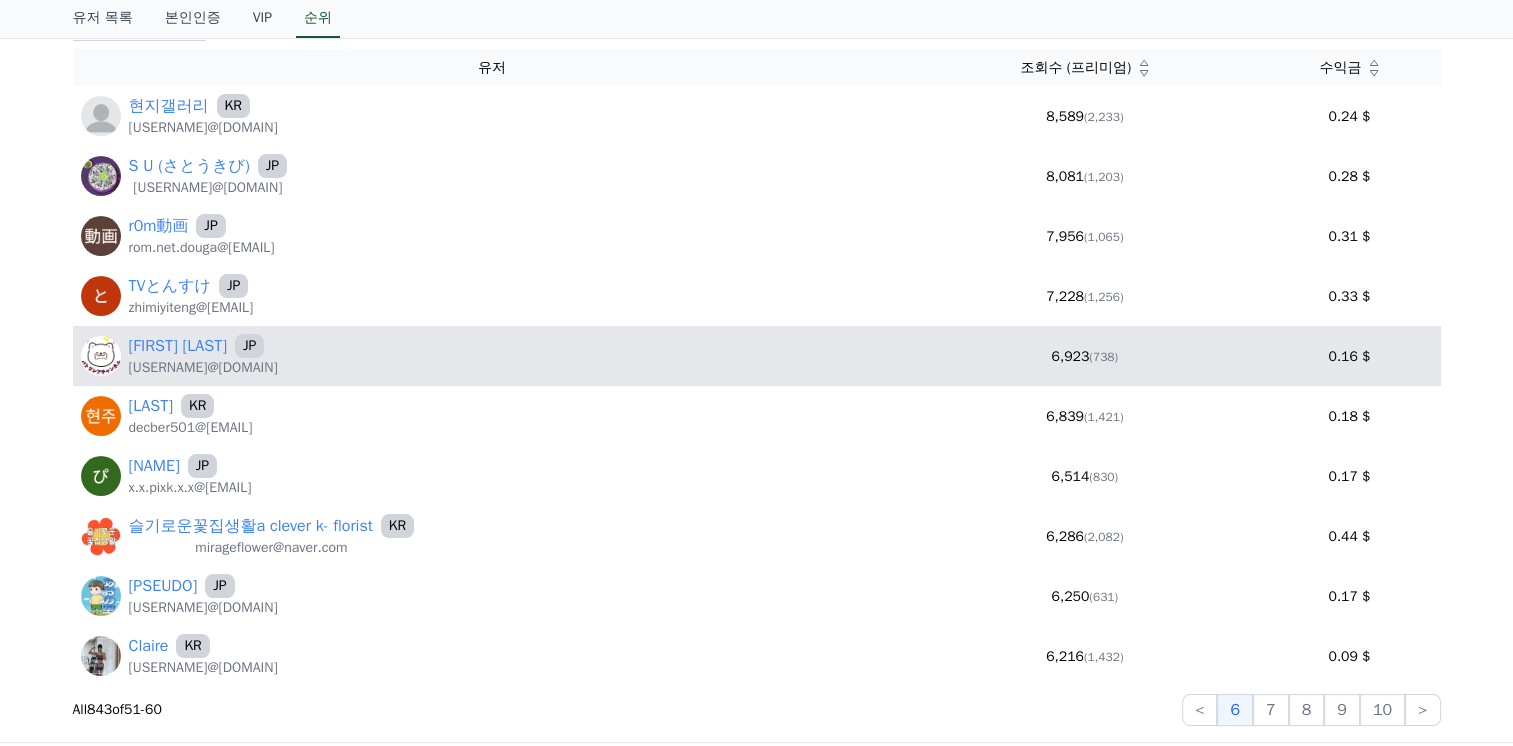 scroll, scrollTop: 0, scrollLeft: 0, axis: both 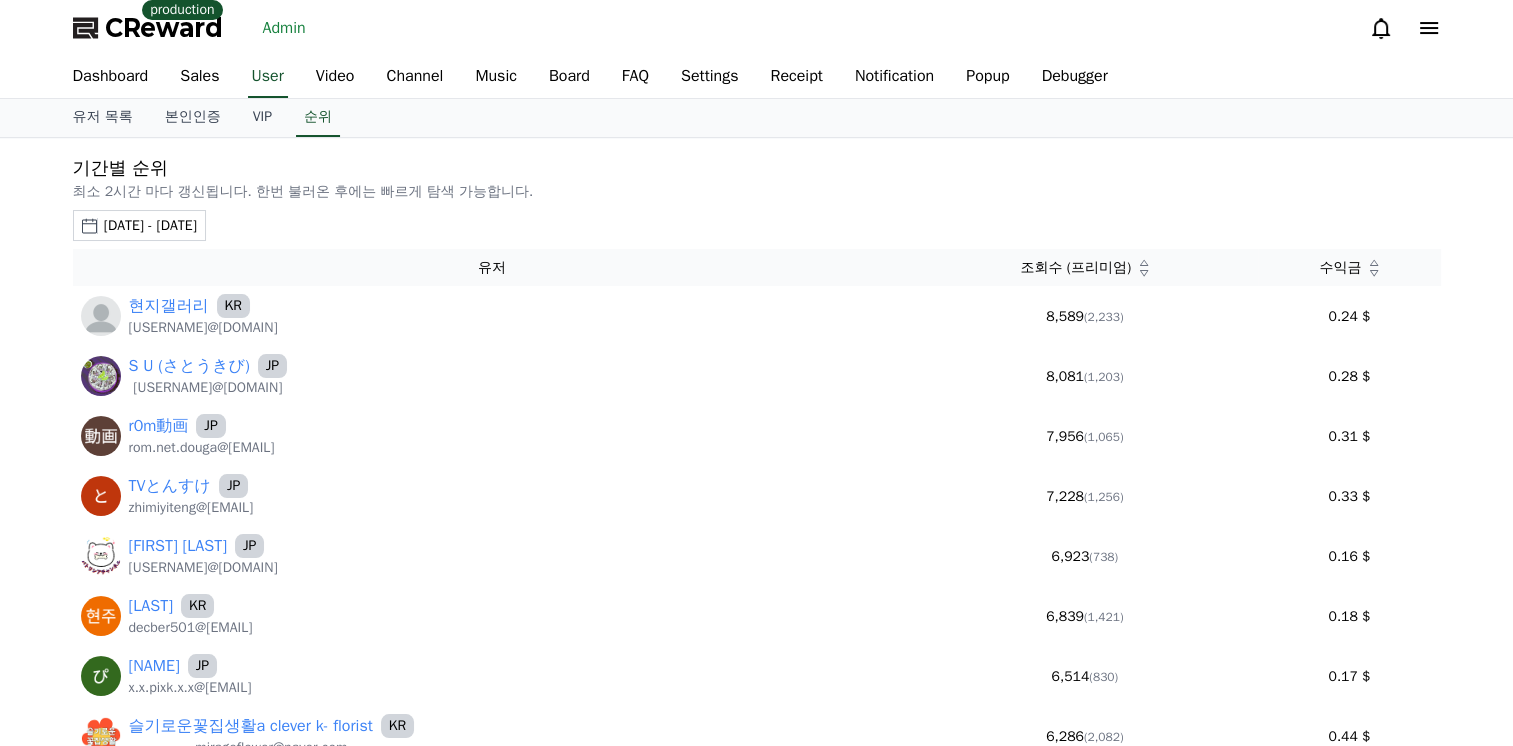 click on "수익금" at bounding box center [1349, 267] 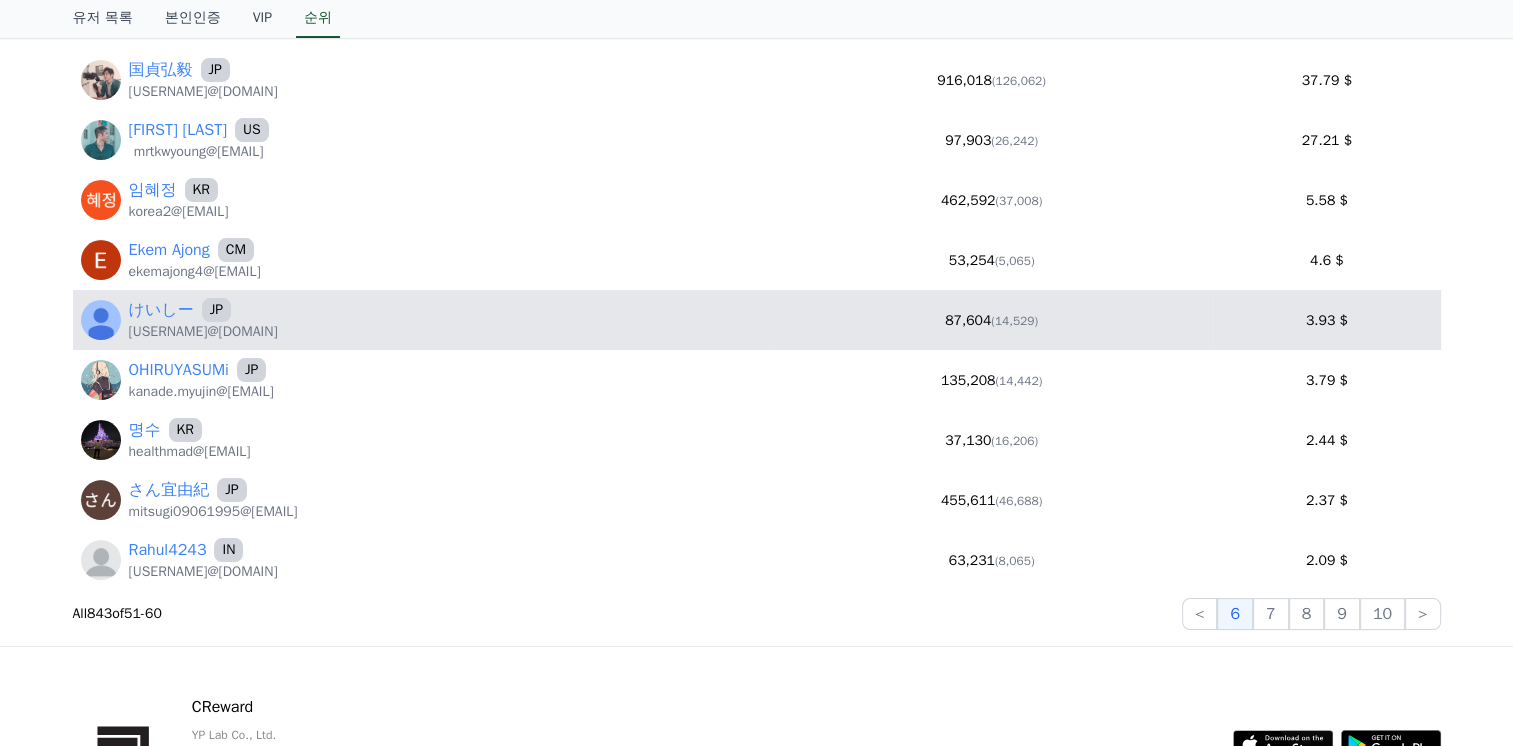 scroll, scrollTop: 300, scrollLeft: 0, axis: vertical 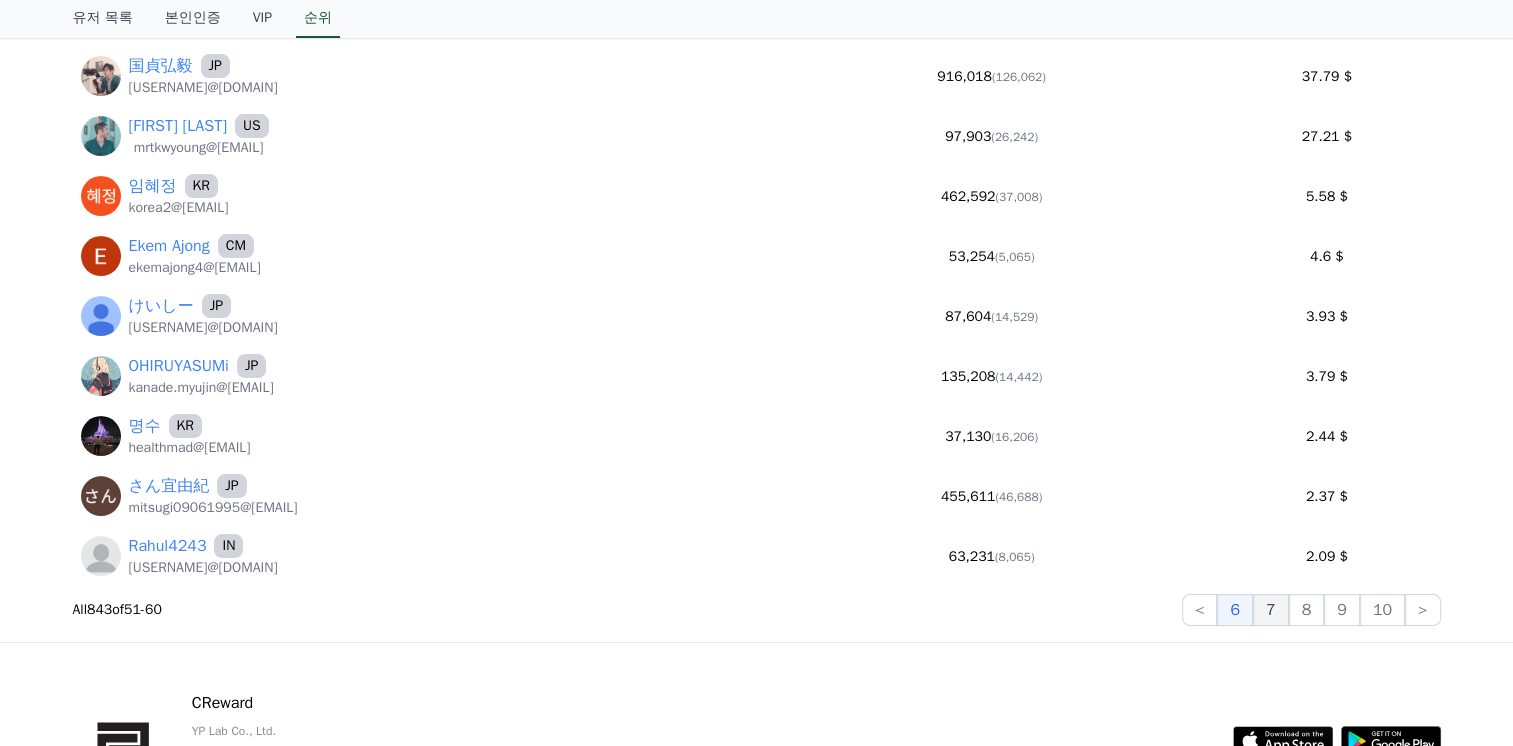 click on "7" 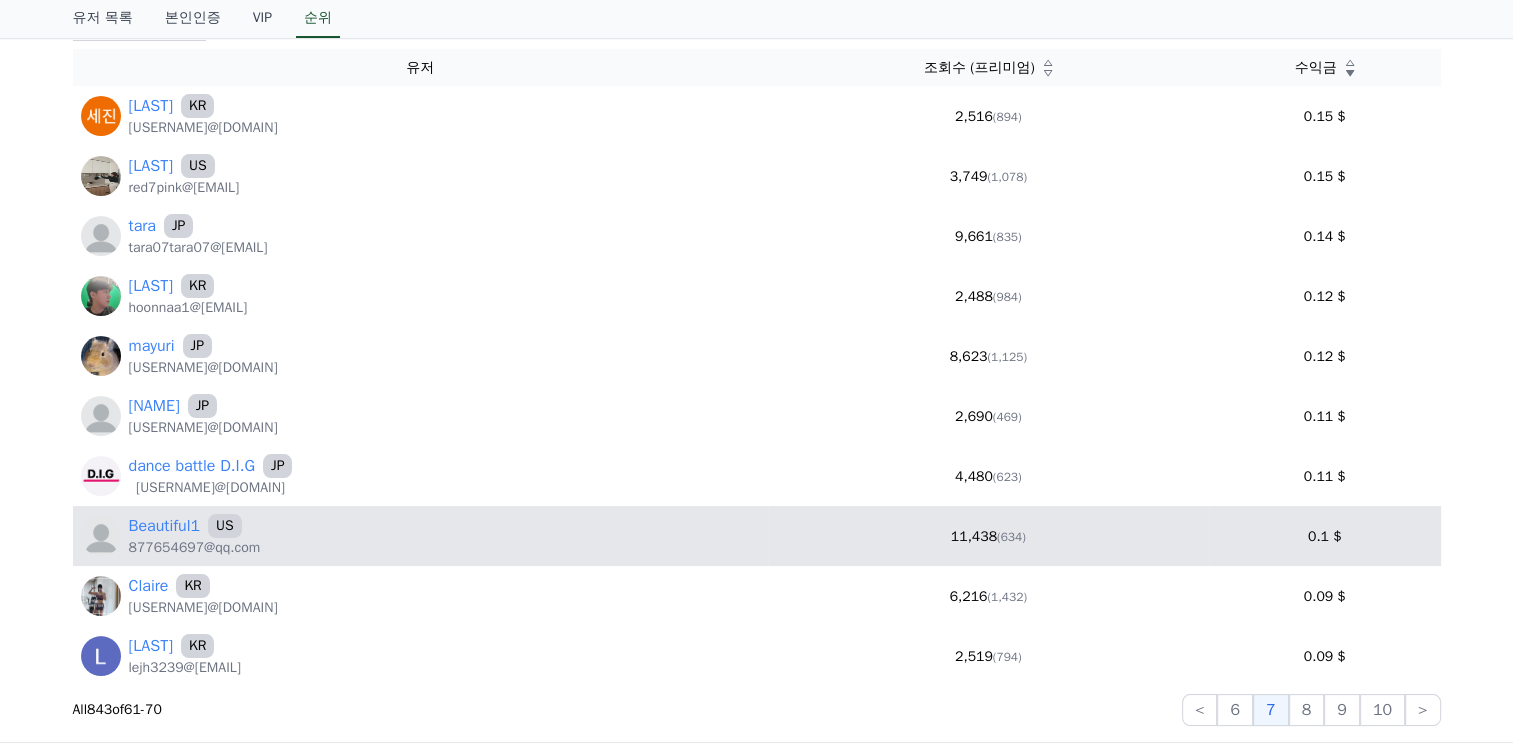 scroll, scrollTop: 300, scrollLeft: 0, axis: vertical 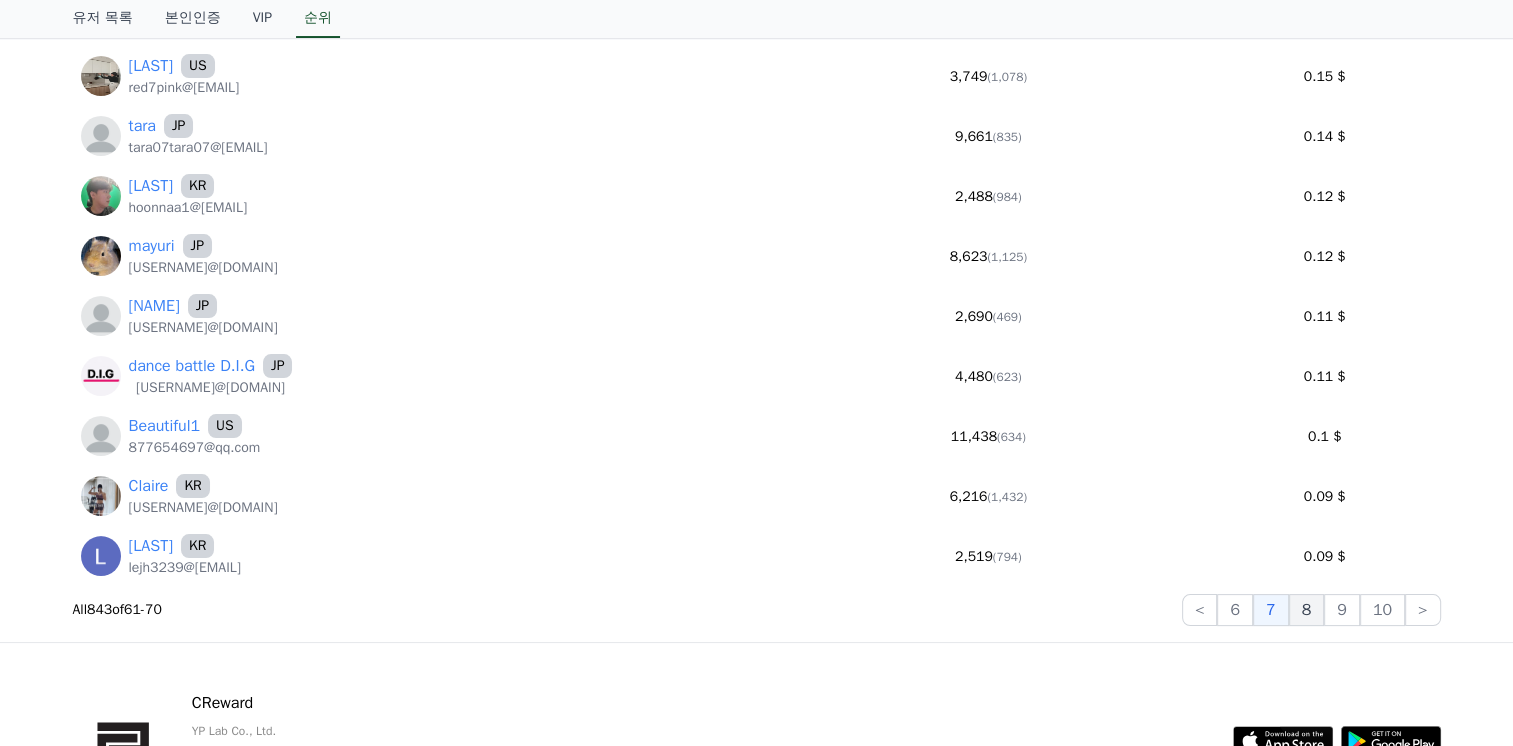 click on "8" 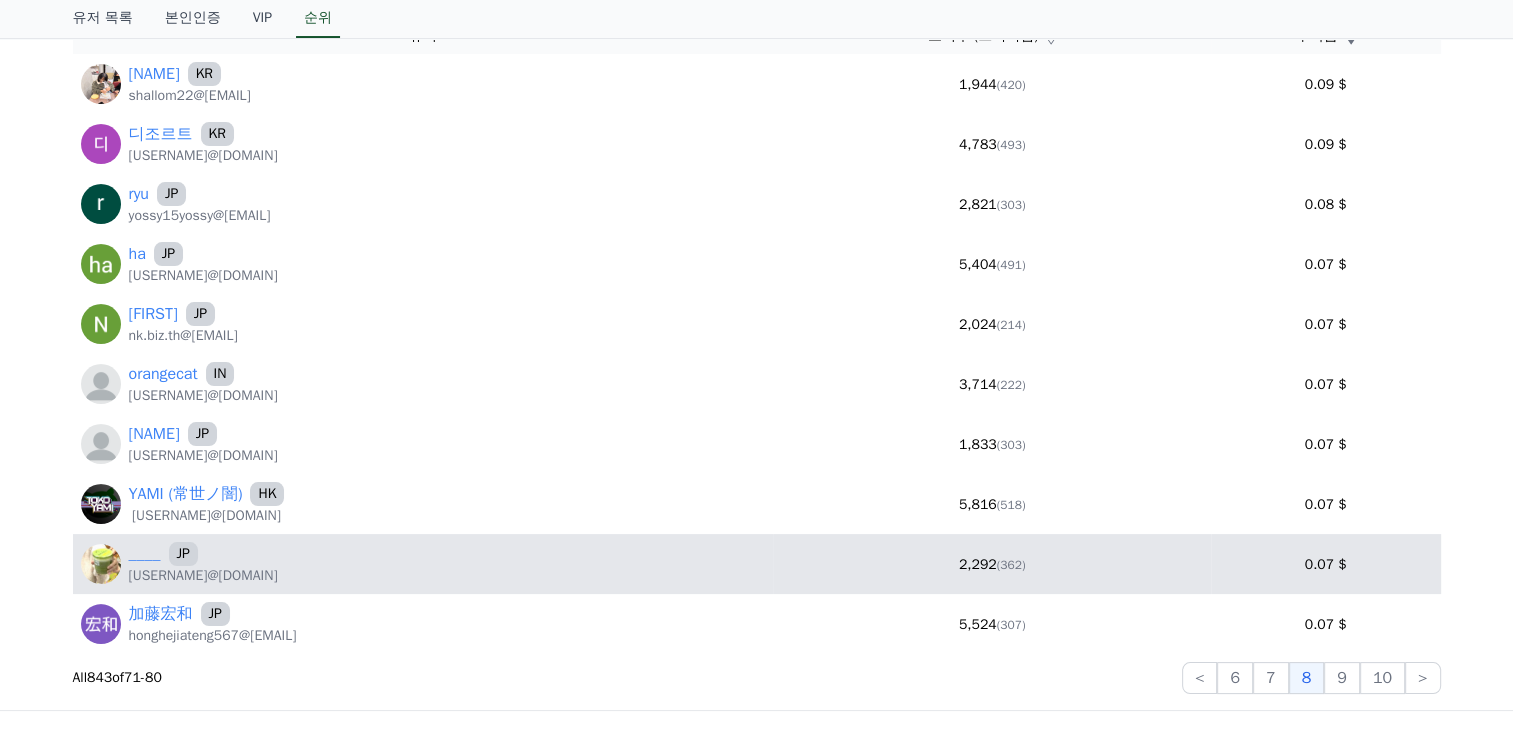 scroll, scrollTop: 200, scrollLeft: 0, axis: vertical 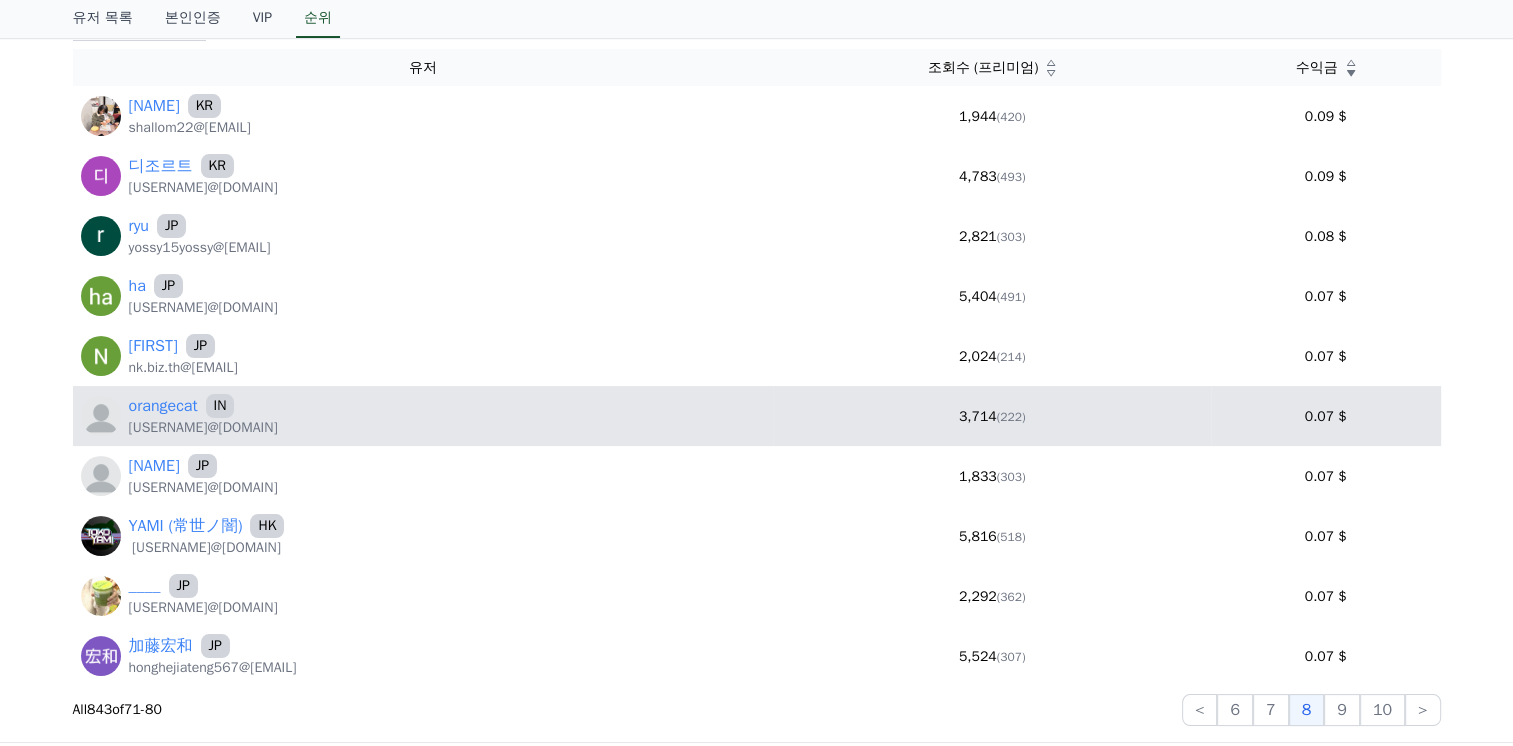 click on "orangecat   IN   orangecatmemess@[EMAIL]" at bounding box center [423, 416] 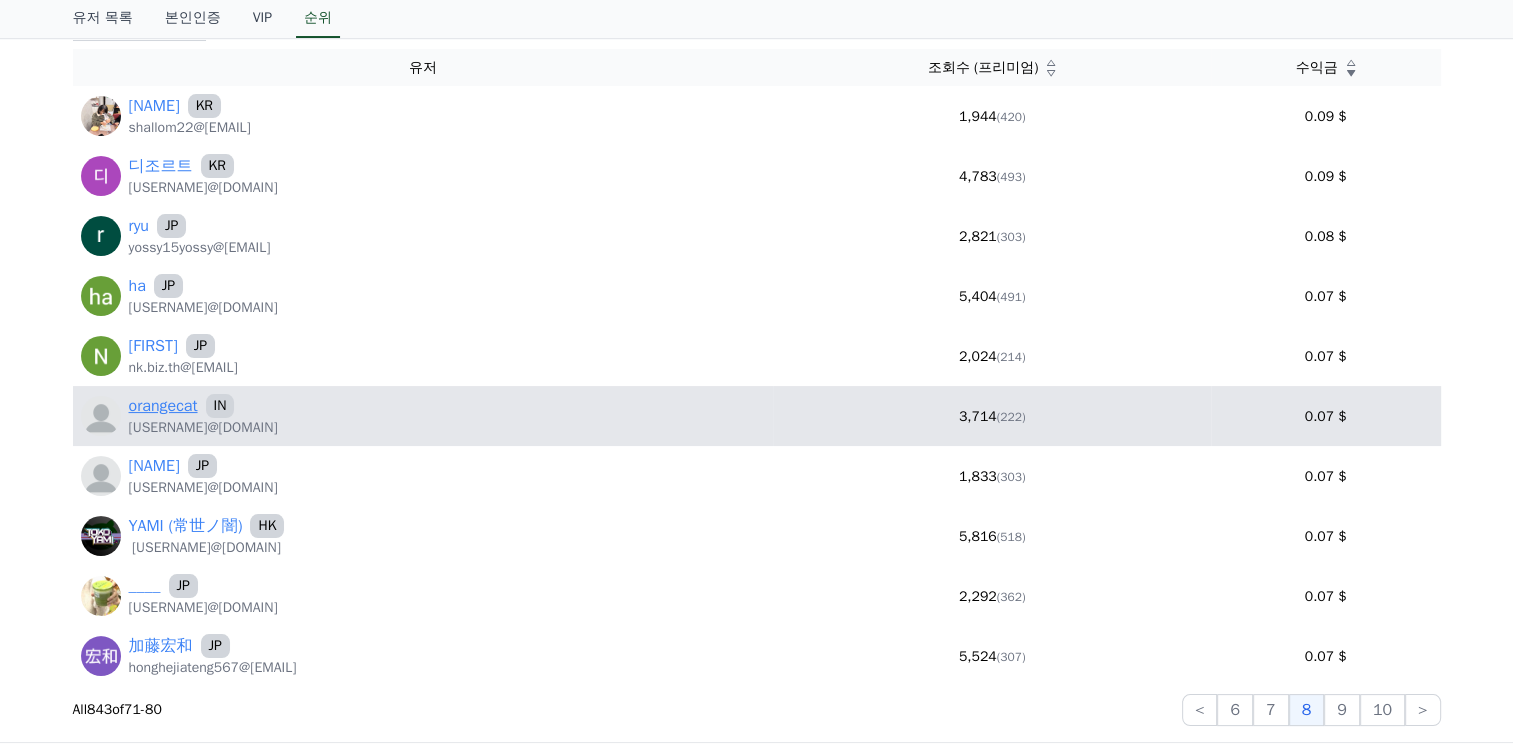 click on "orangecat" at bounding box center (163, 406) 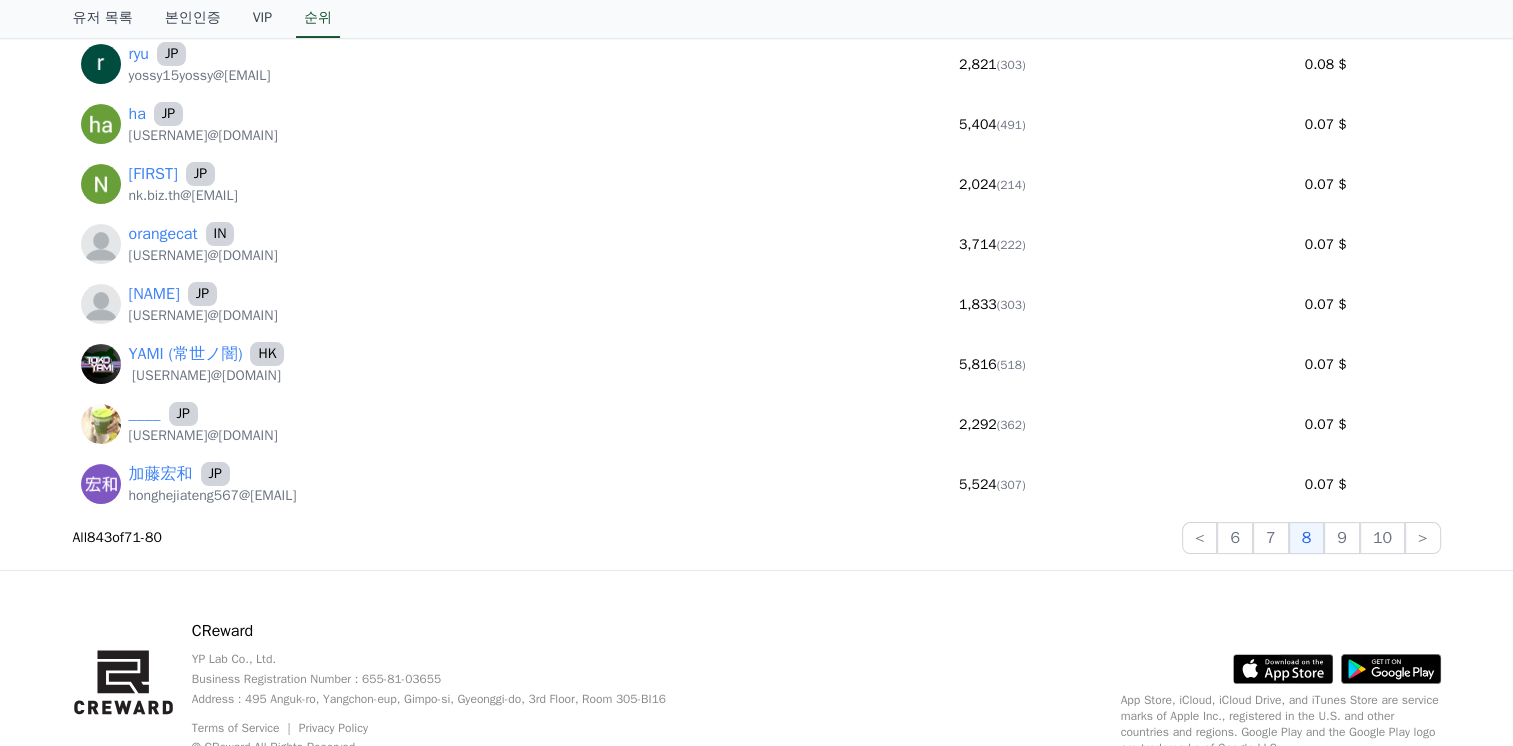 scroll, scrollTop: 400, scrollLeft: 0, axis: vertical 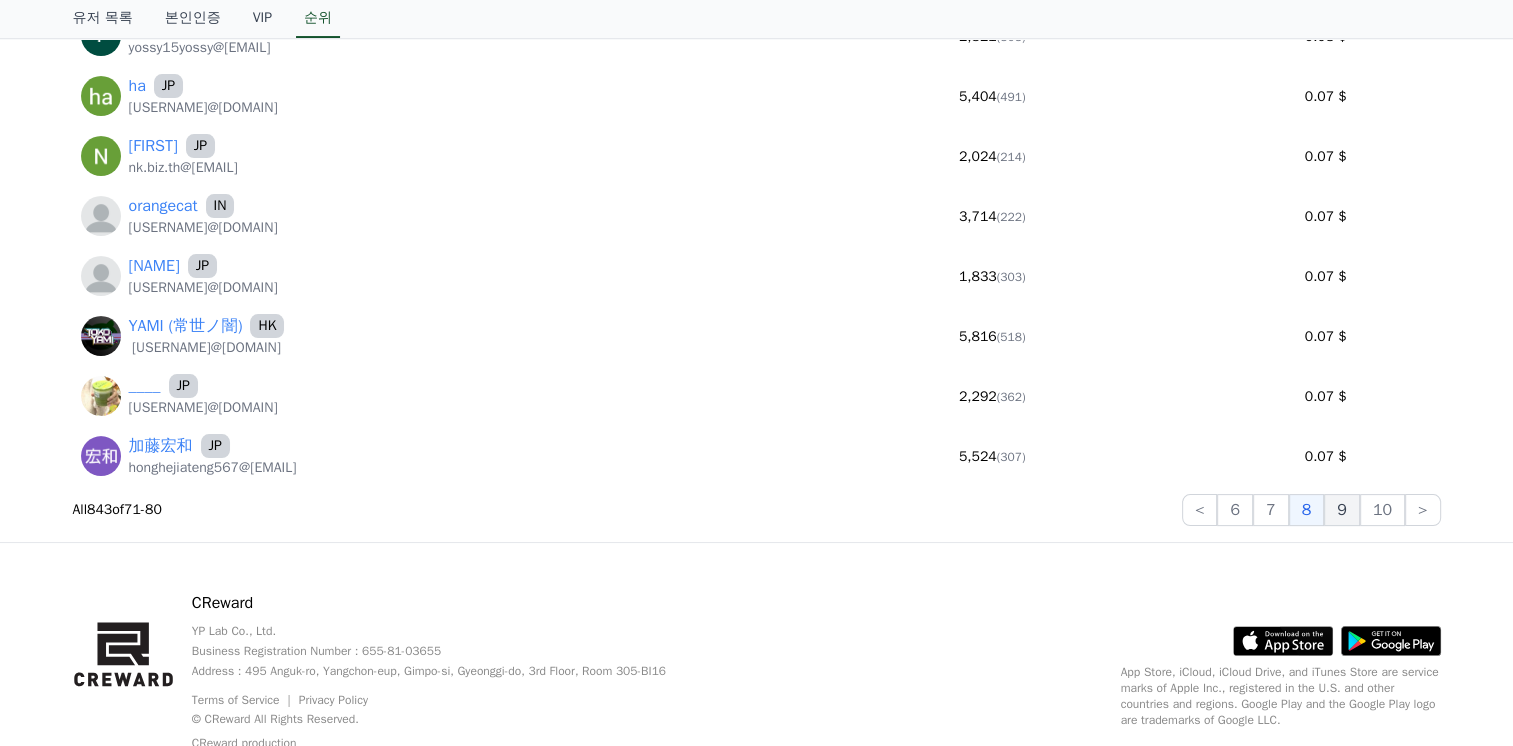 click on "9" 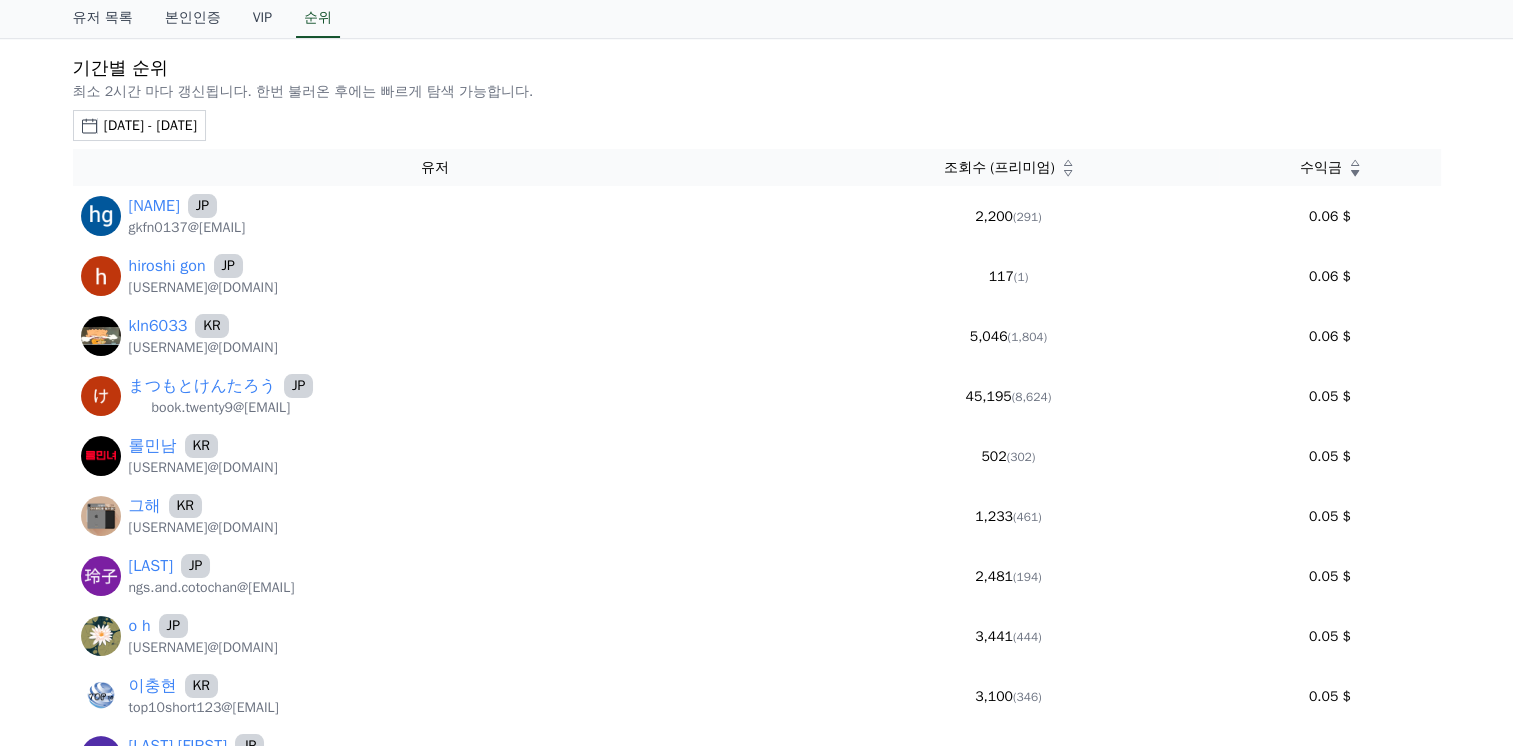 scroll, scrollTop: 300, scrollLeft: 0, axis: vertical 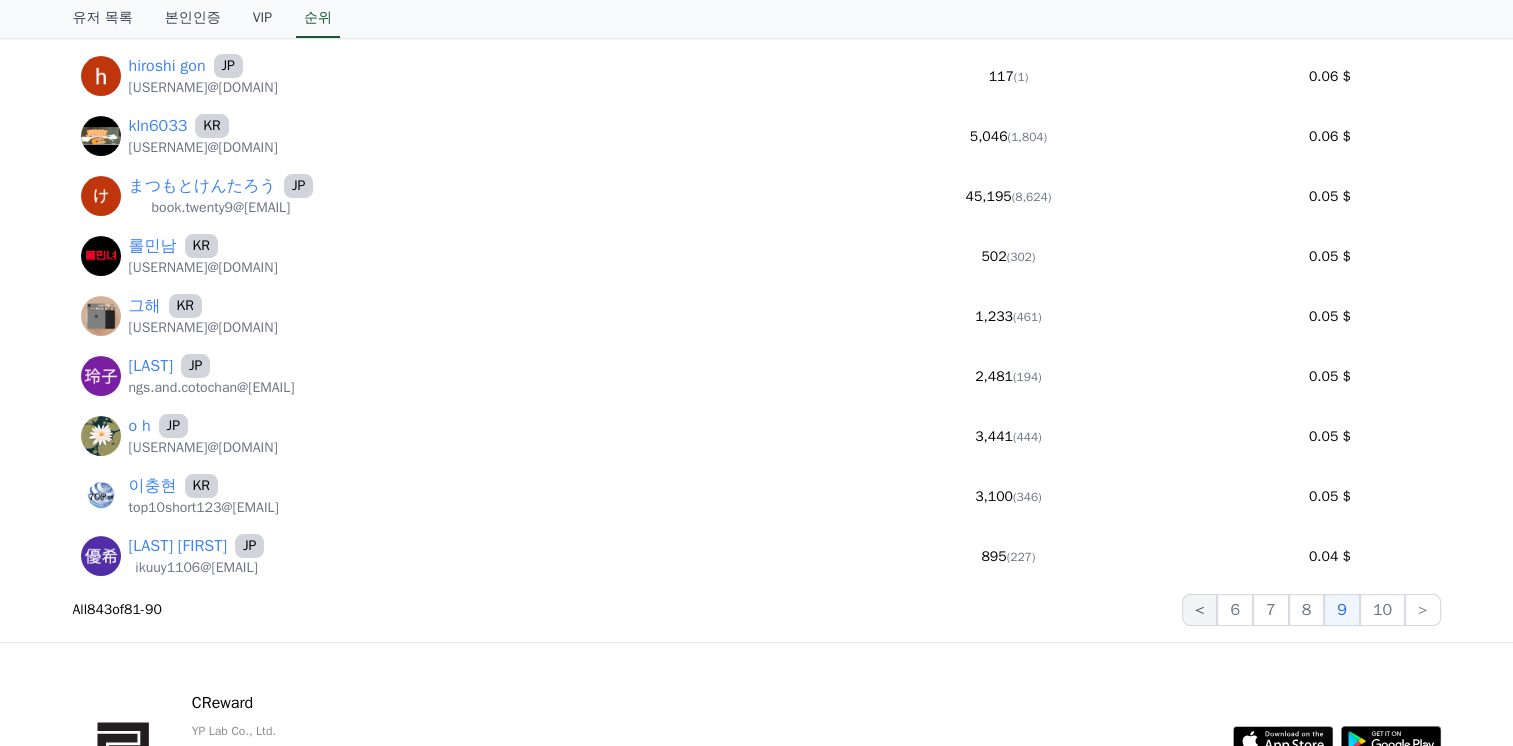 click on "<" at bounding box center (1200, 610) 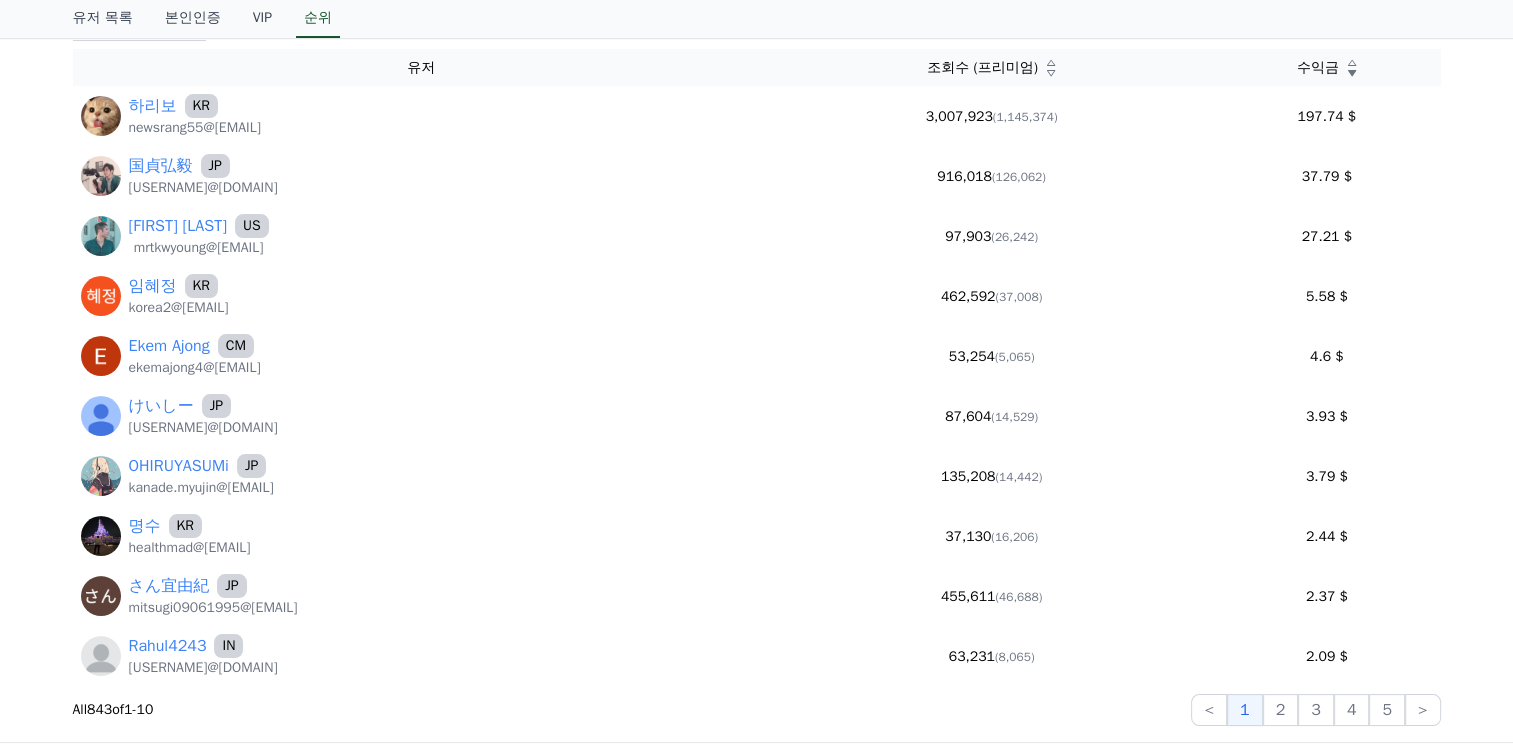 scroll, scrollTop: 300, scrollLeft: 0, axis: vertical 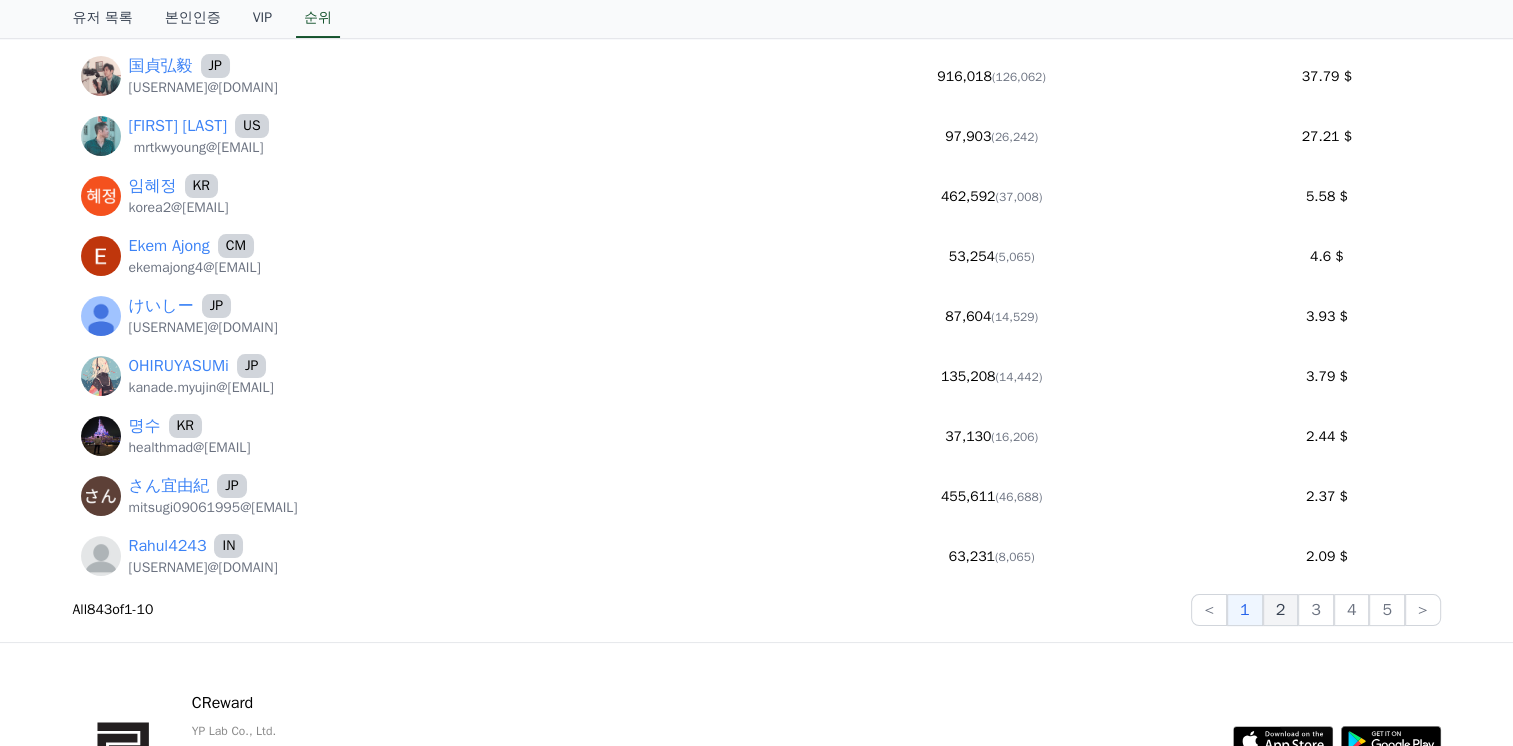 click on "2" 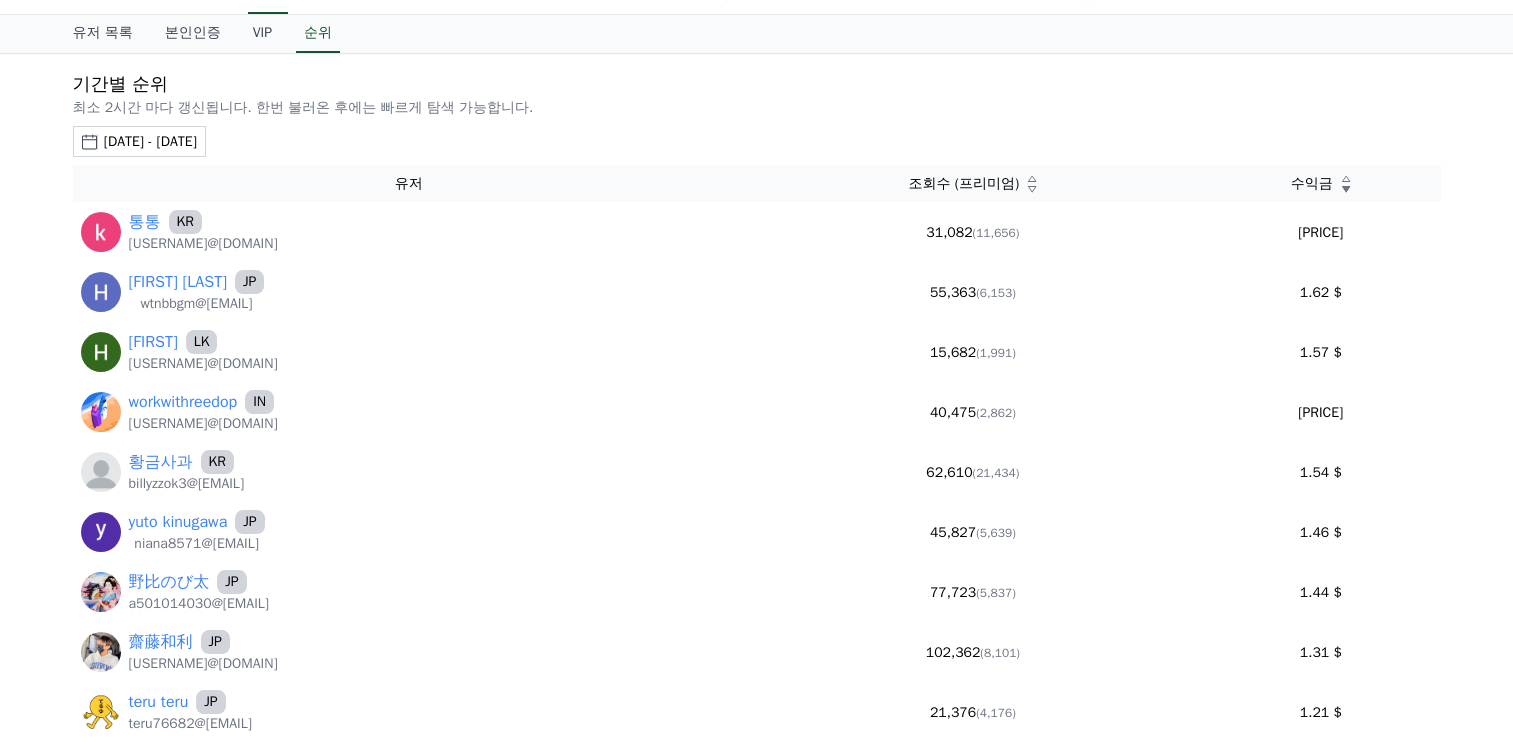 scroll, scrollTop: 0, scrollLeft: 0, axis: both 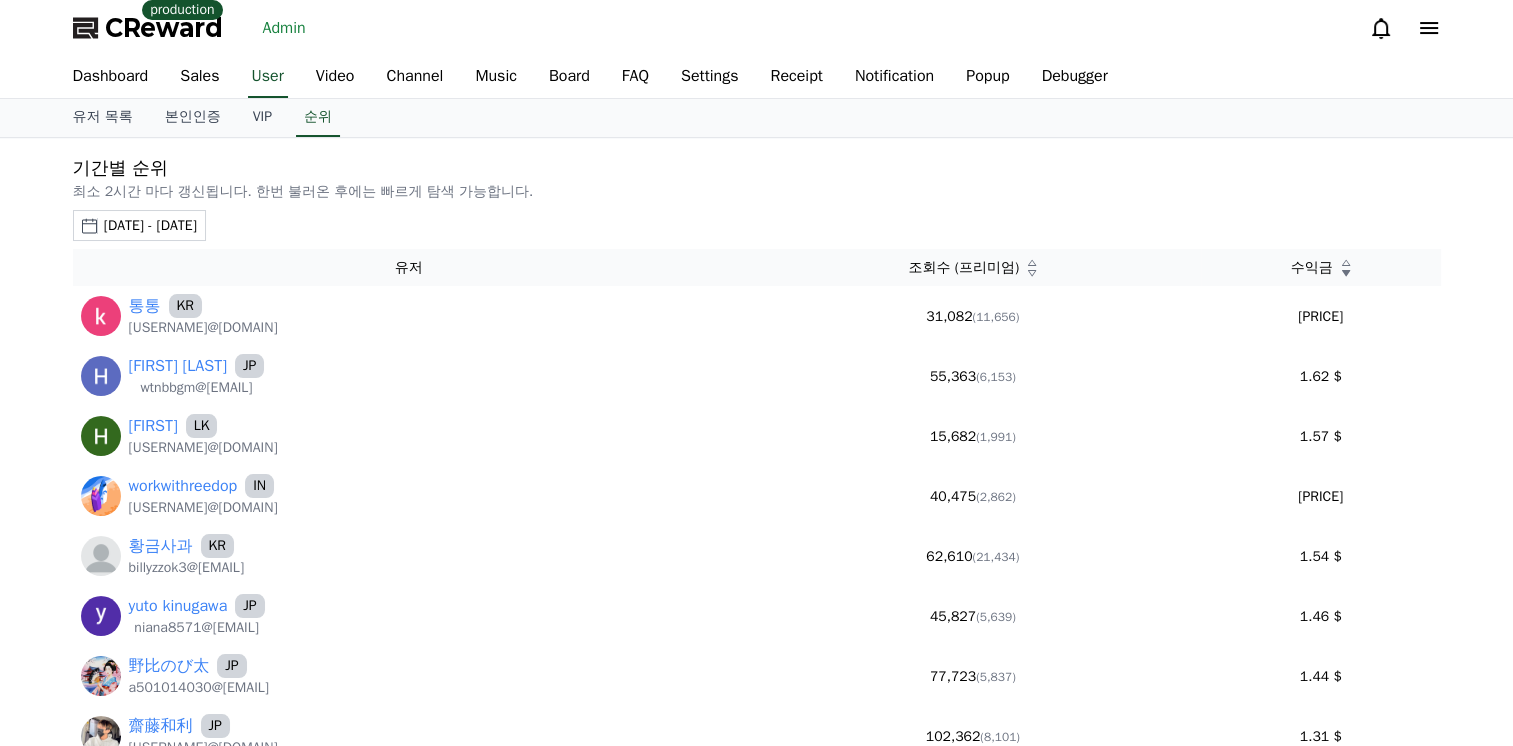 click on "기간별 순위" at bounding box center (757, 168) 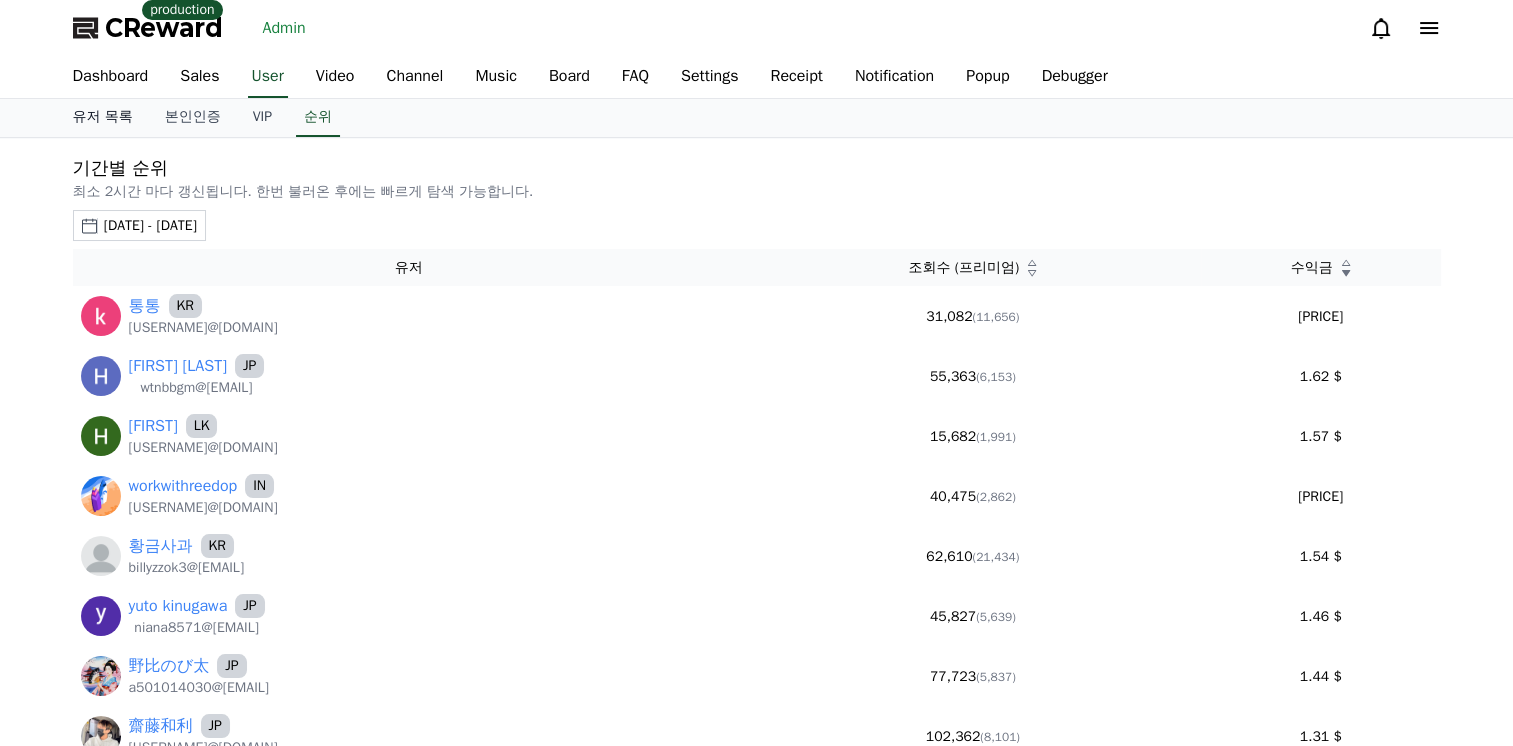 click on "유저 목록" at bounding box center (103, 118) 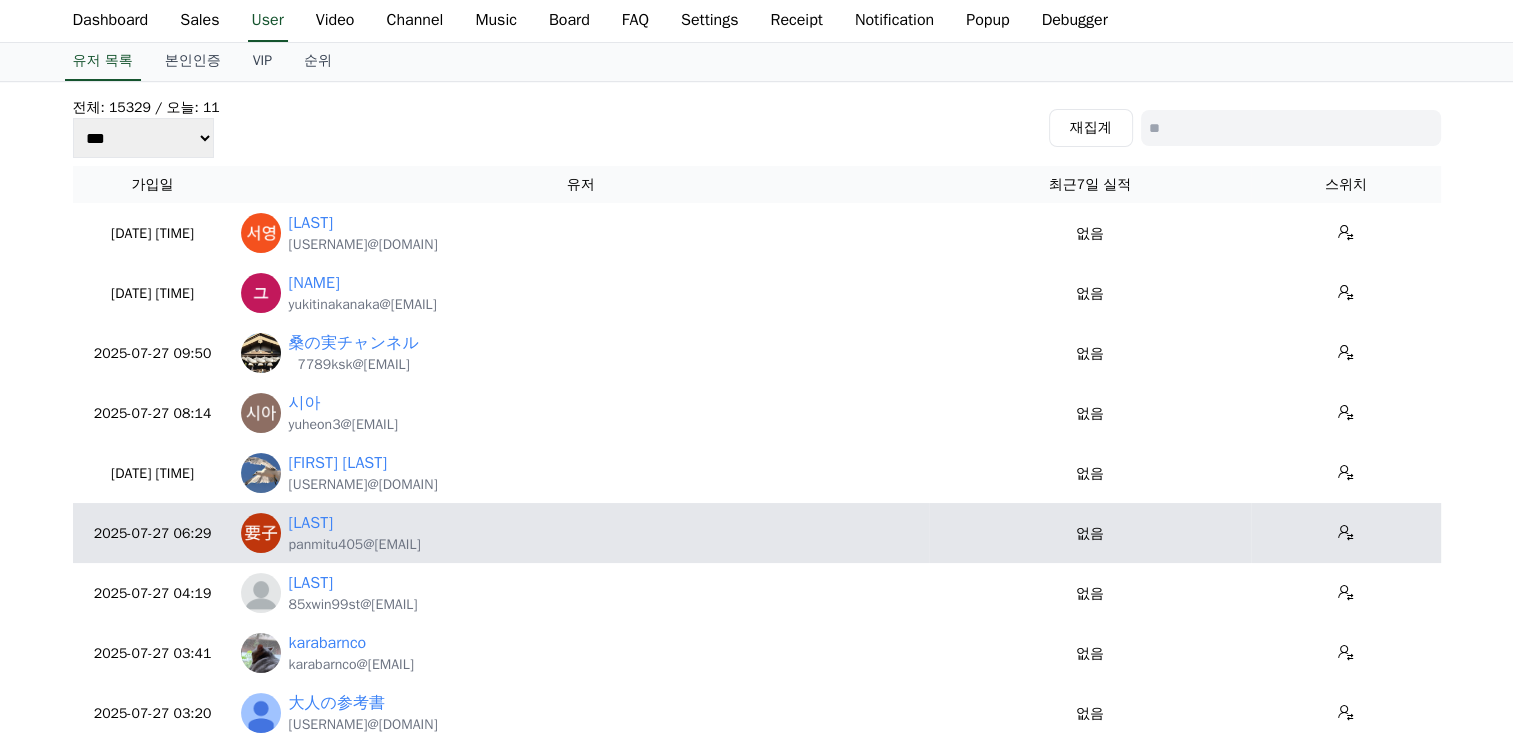 scroll, scrollTop: 100, scrollLeft: 0, axis: vertical 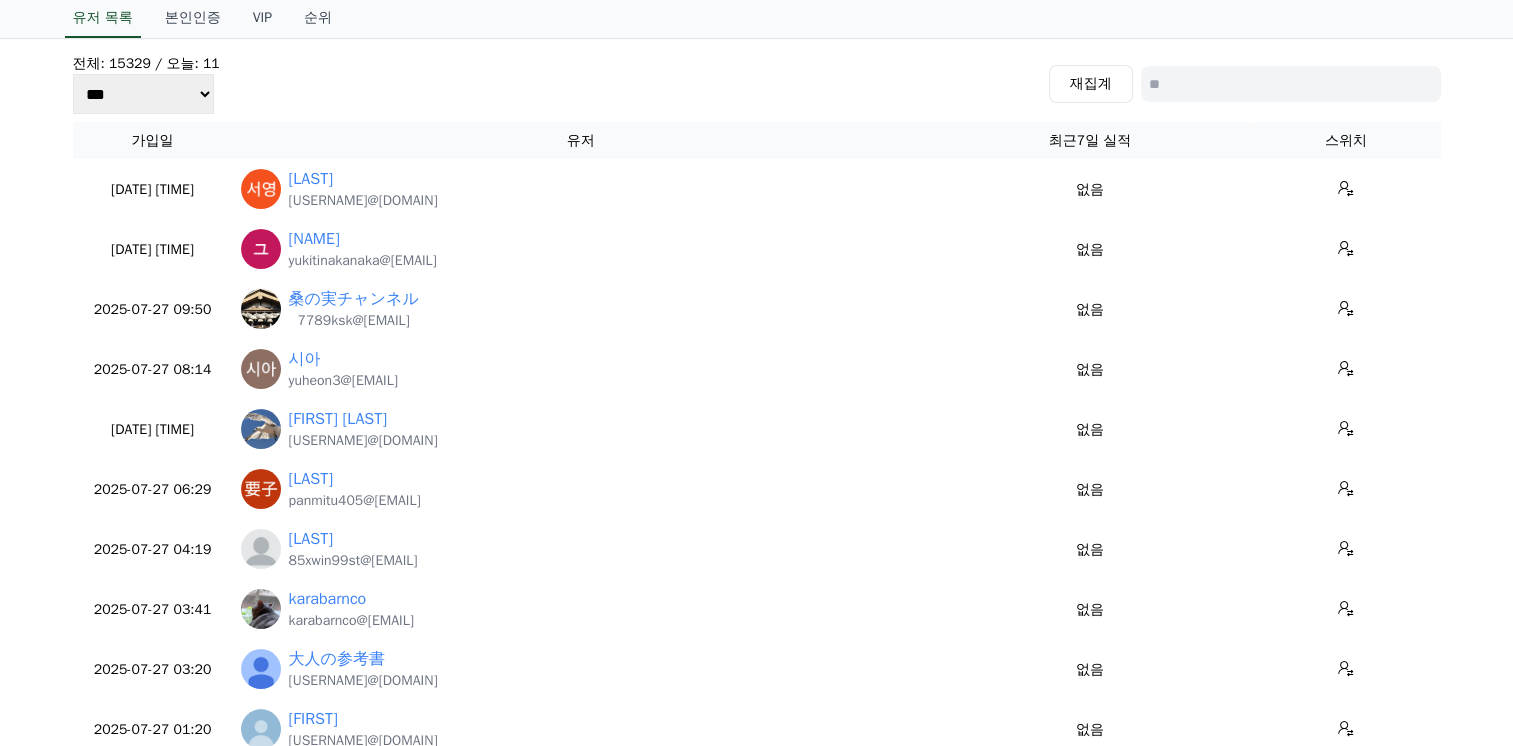 drag, startPoint x: 29, startPoint y: 542, endPoint x: 48, endPoint y: 540, distance: 19.104973 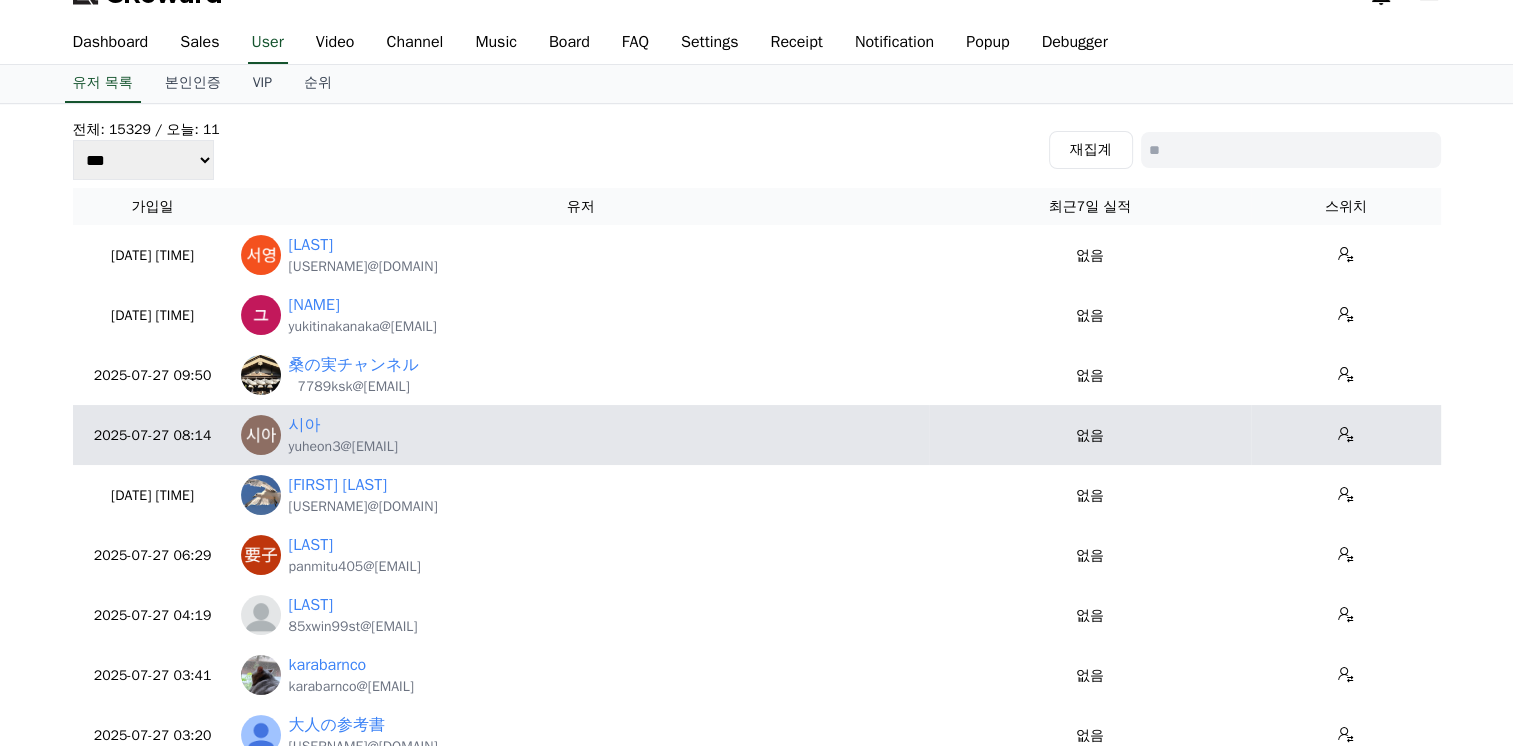 scroll, scrollTop: 0, scrollLeft: 0, axis: both 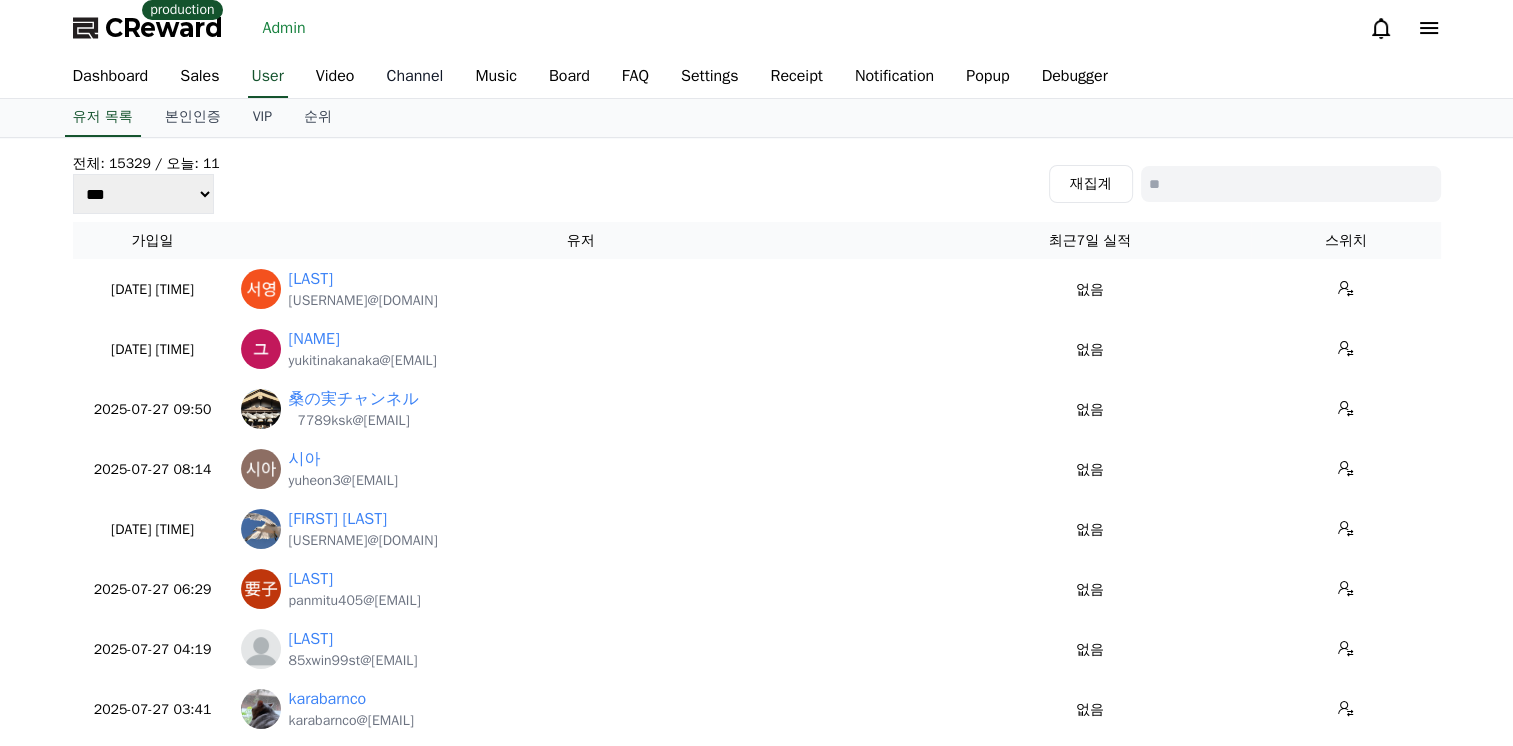 click on "Channel" at bounding box center [414, 77] 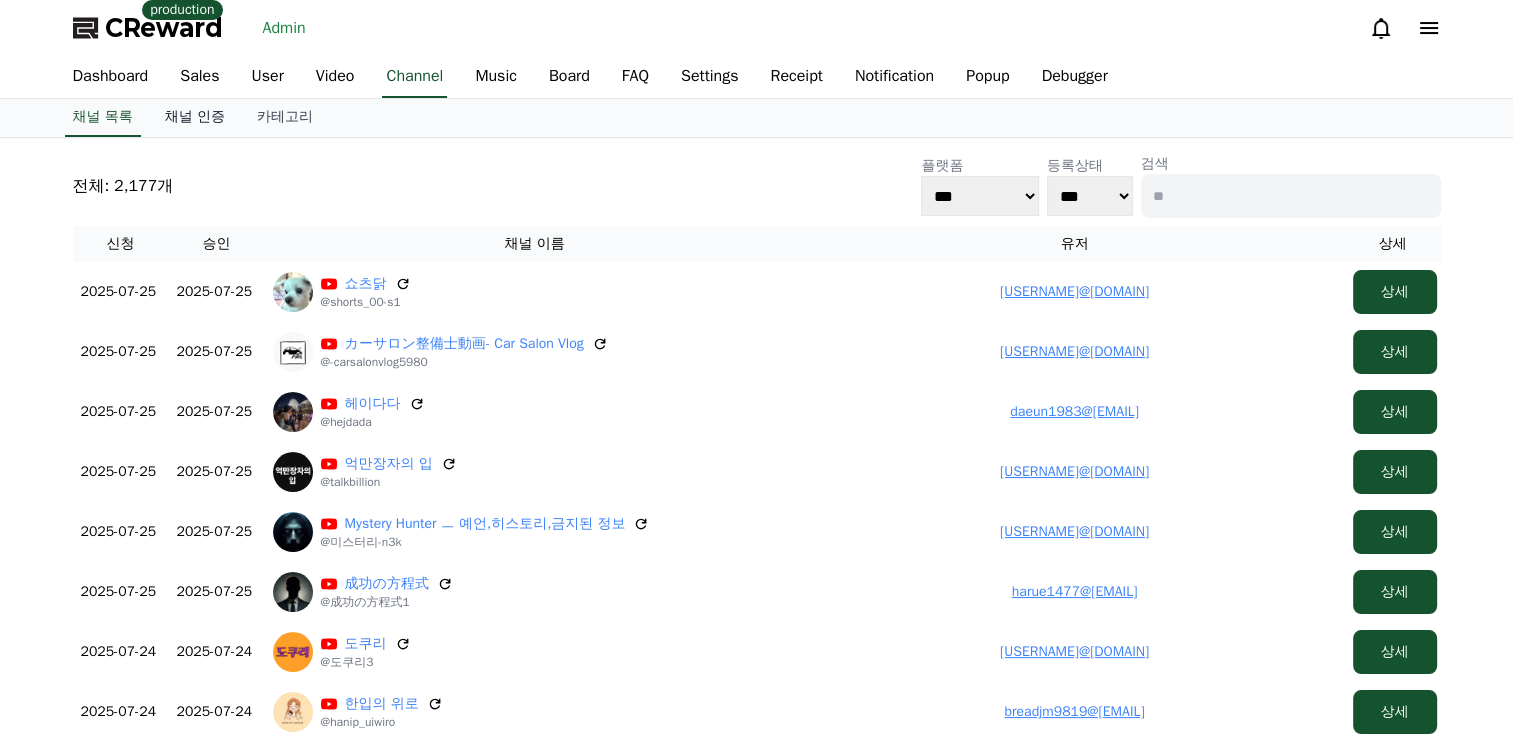 click on "채널 인증" at bounding box center (195, 118) 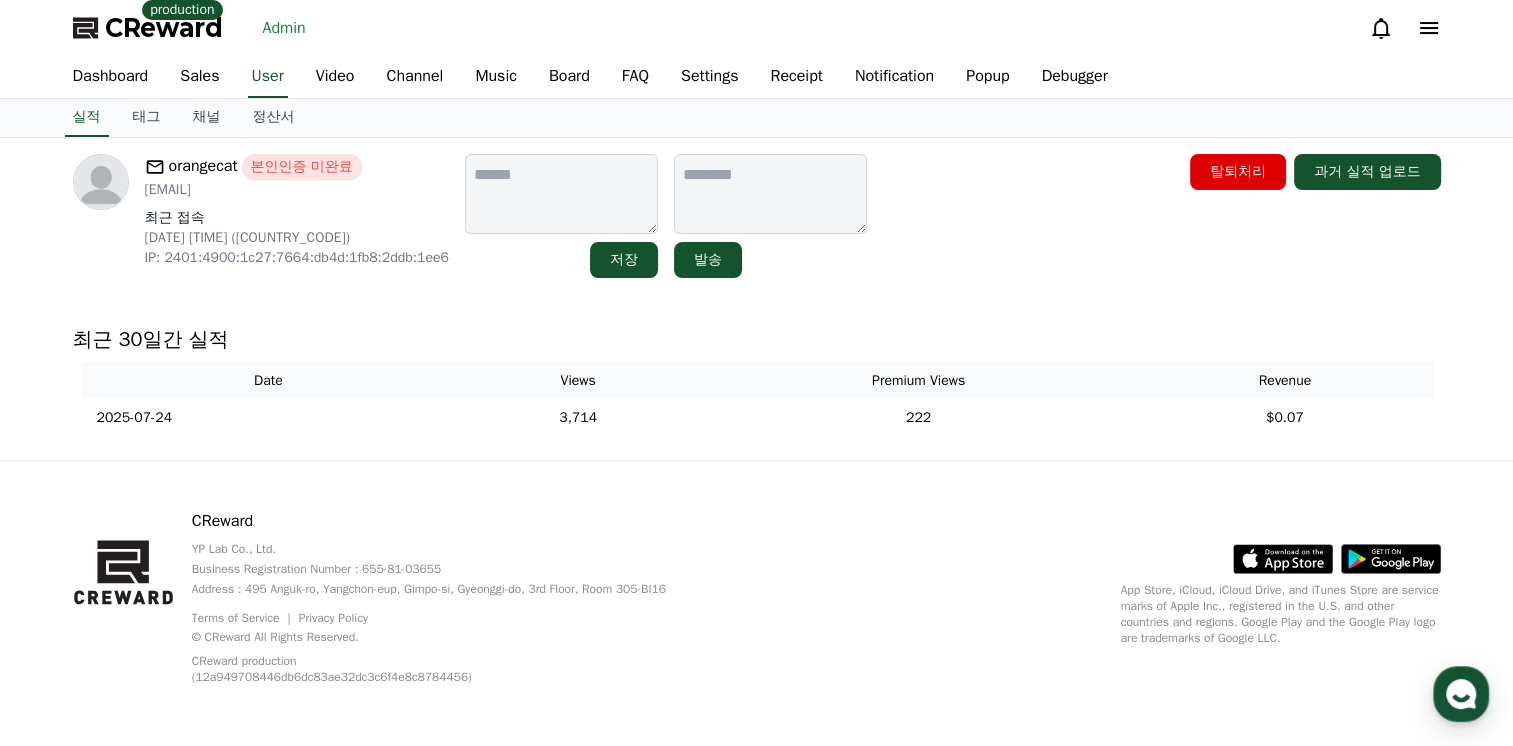 scroll, scrollTop: 0, scrollLeft: 0, axis: both 